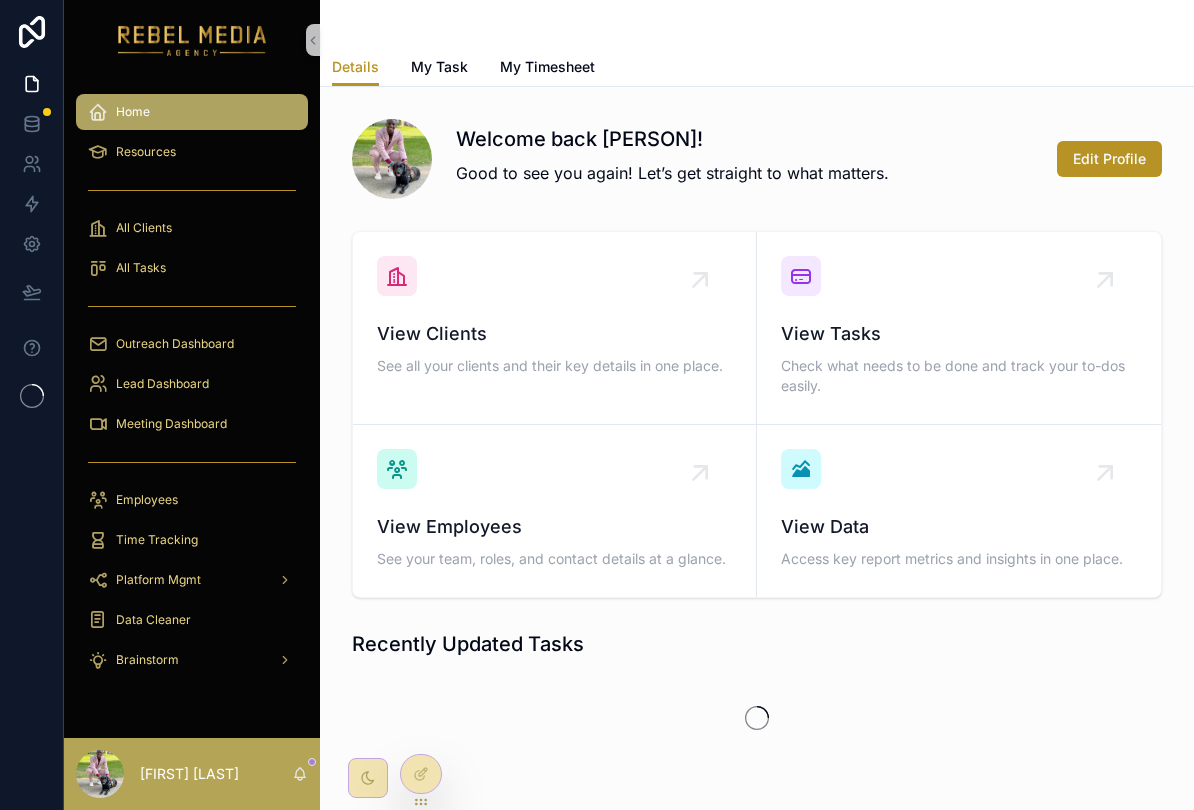 scroll, scrollTop: 0, scrollLeft: 0, axis: both 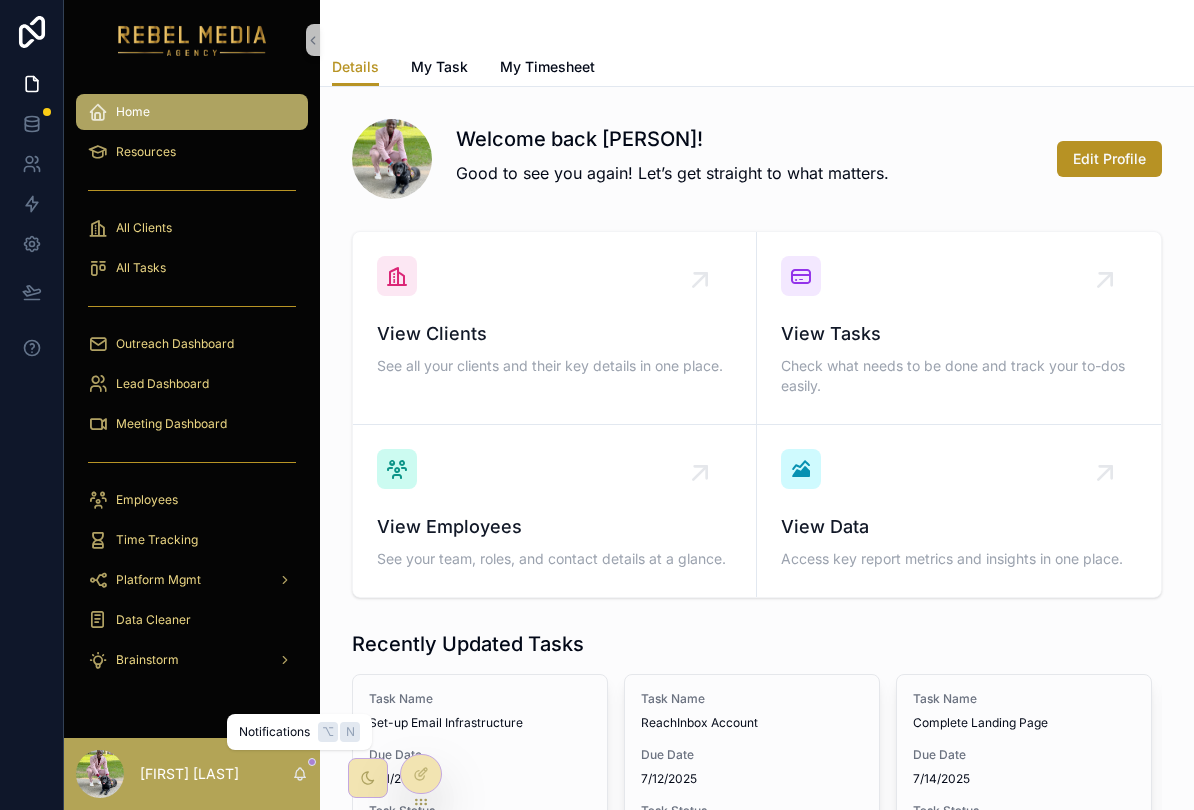 click on "⌥" at bounding box center [328, 732] 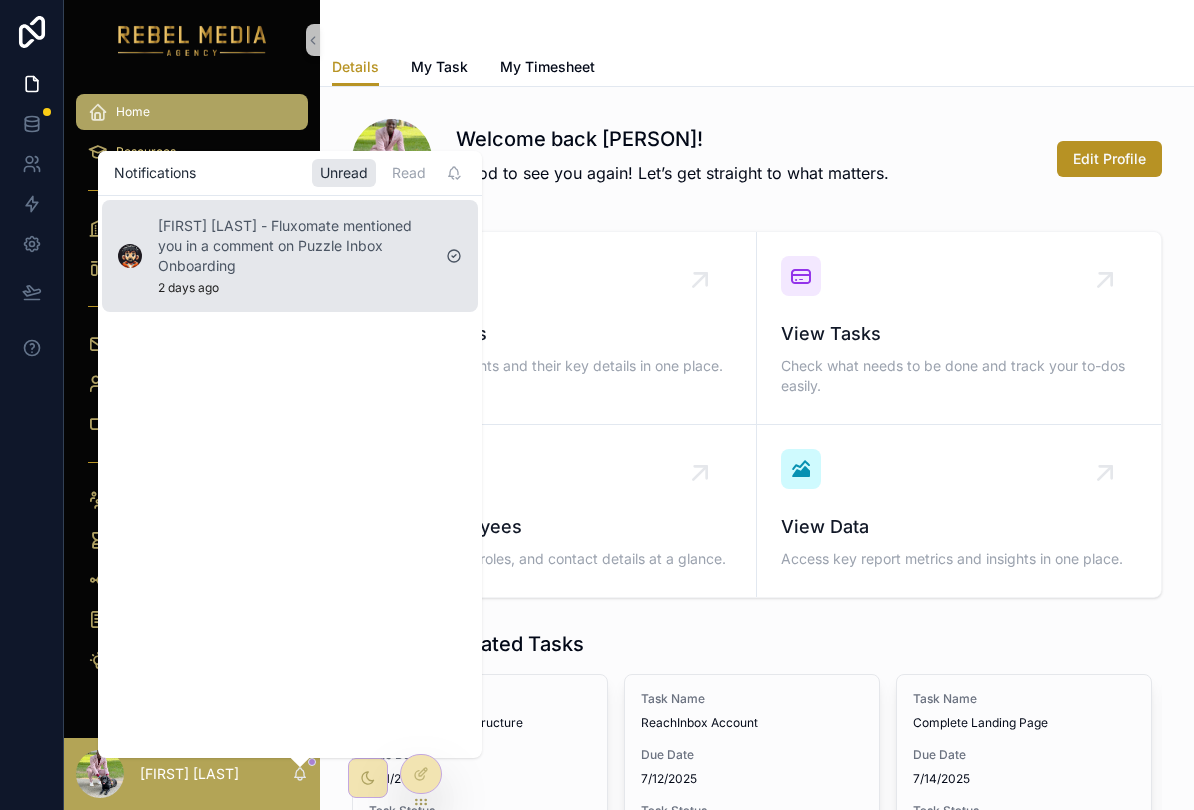 click on "[FIRST] [LAST] - Fluxomate mentioned you in a comment on Puzzle Inbox Onboarding" at bounding box center (294, 246) 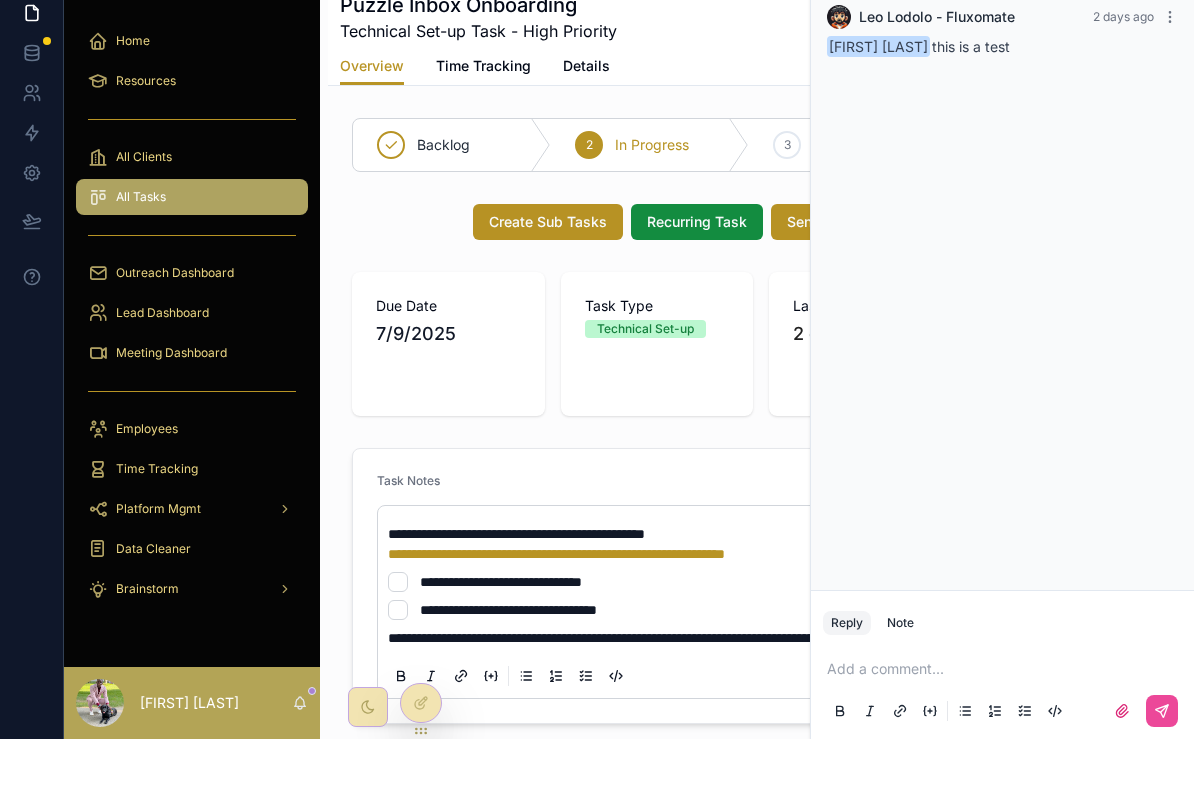scroll, scrollTop: 0, scrollLeft: 0, axis: both 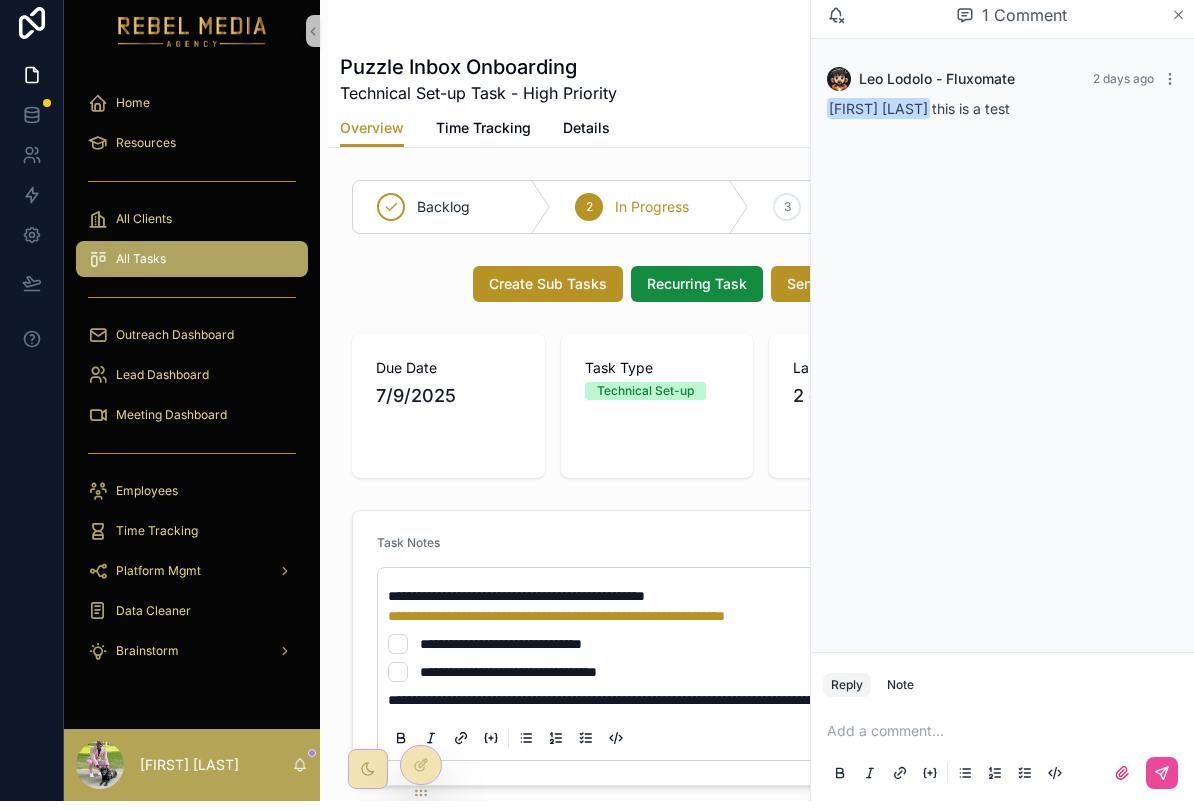 click 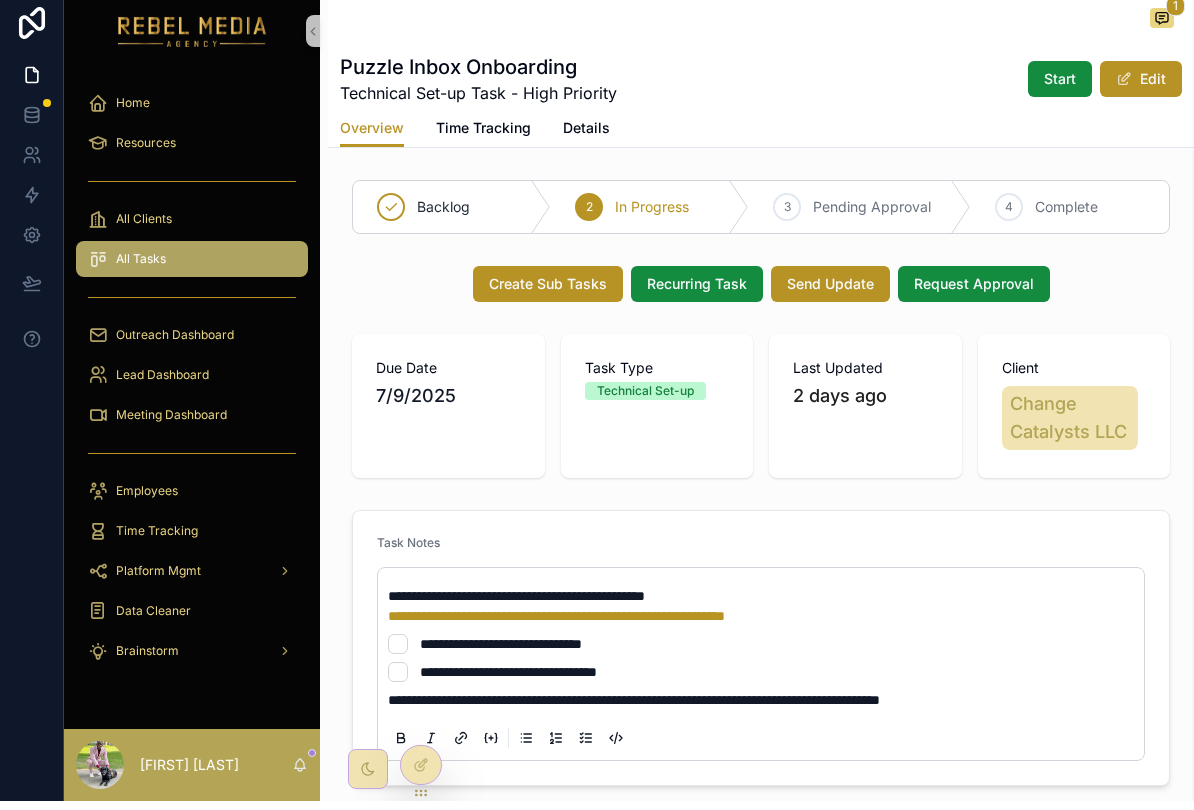 click on "1" at bounding box center [1175, 15] 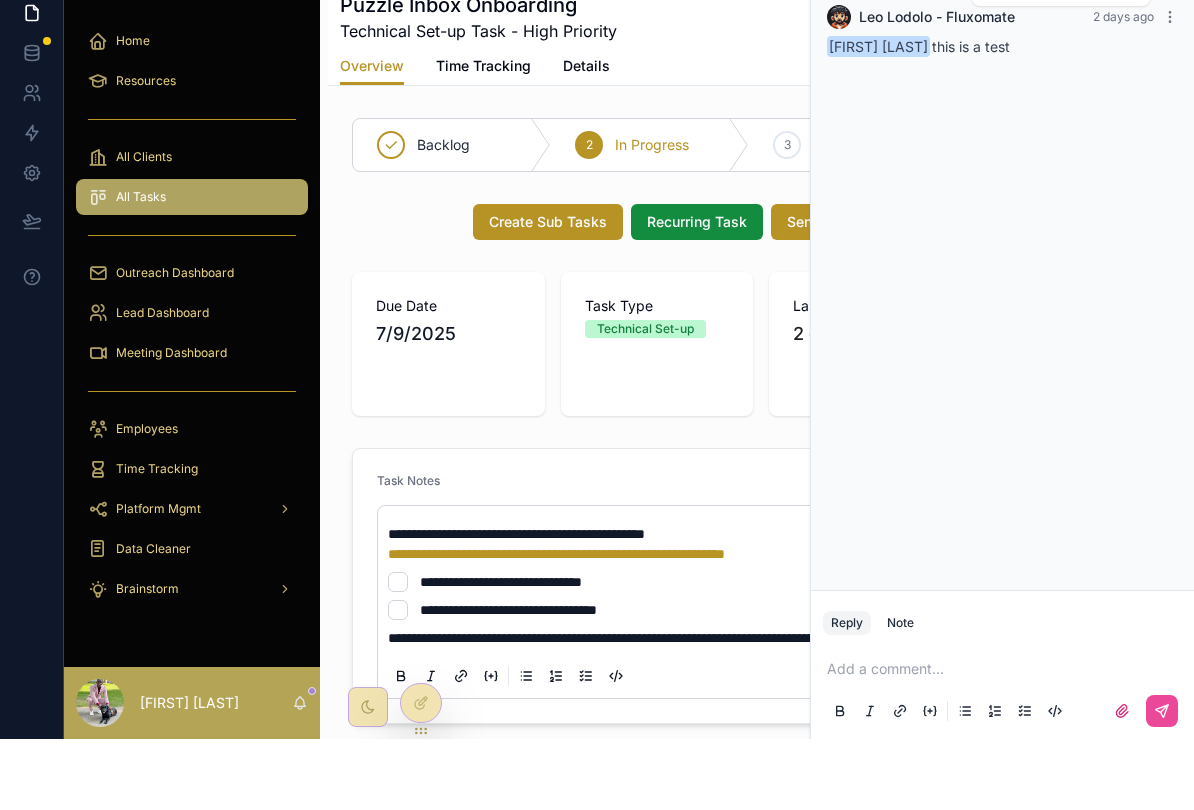 scroll, scrollTop: 0, scrollLeft: 0, axis: both 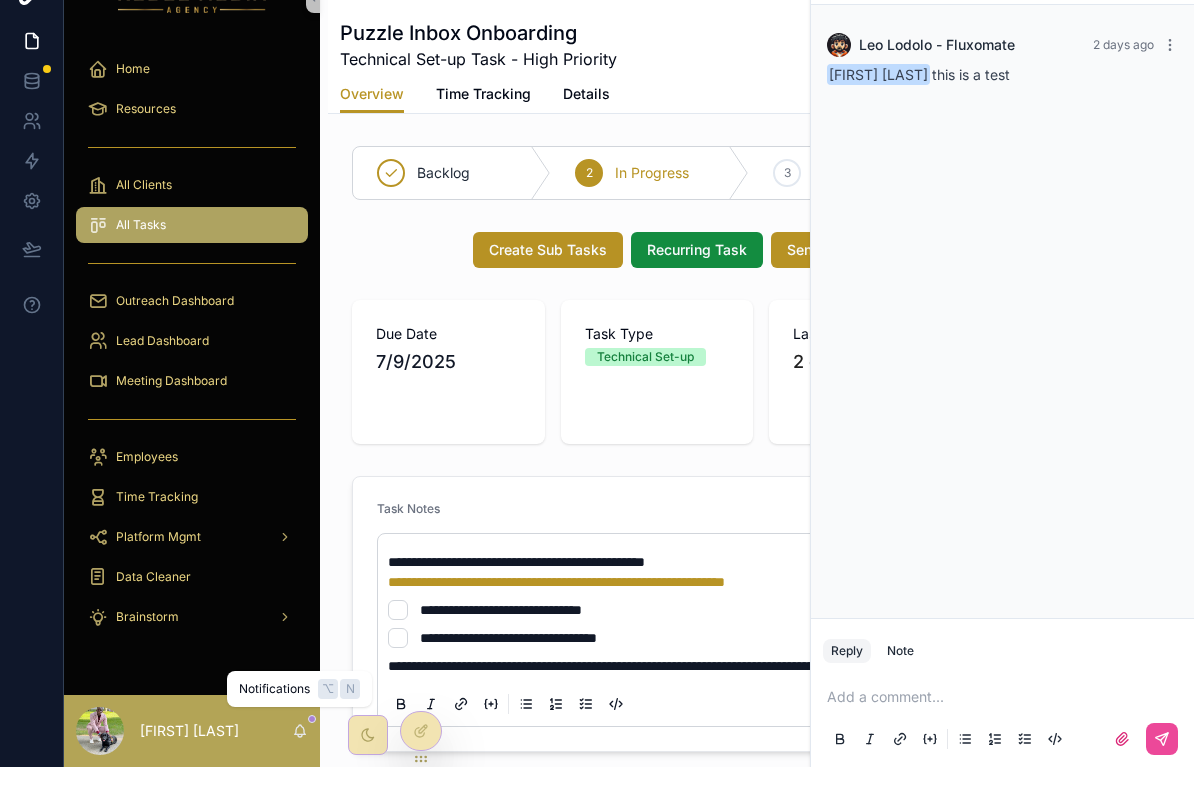 click on "Notifications ⌥ N" at bounding box center [299, 732] 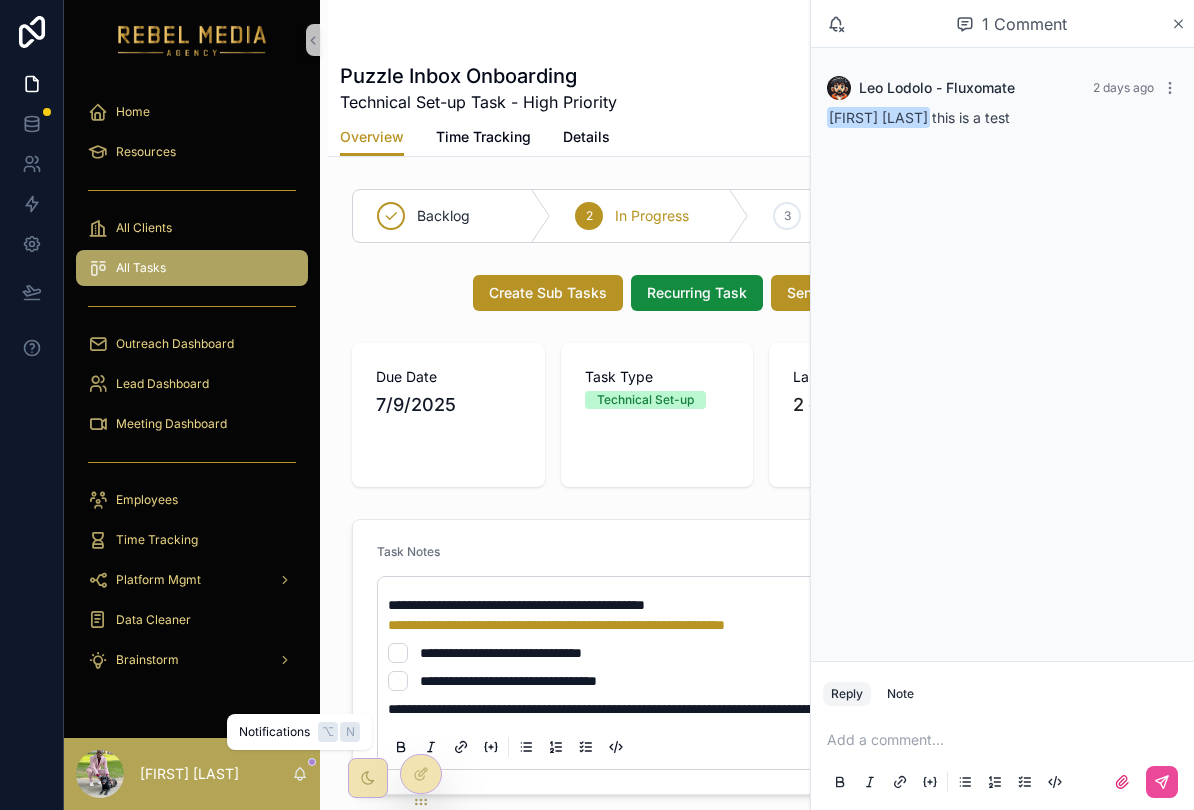 click on "Notifications" at bounding box center [274, 732] 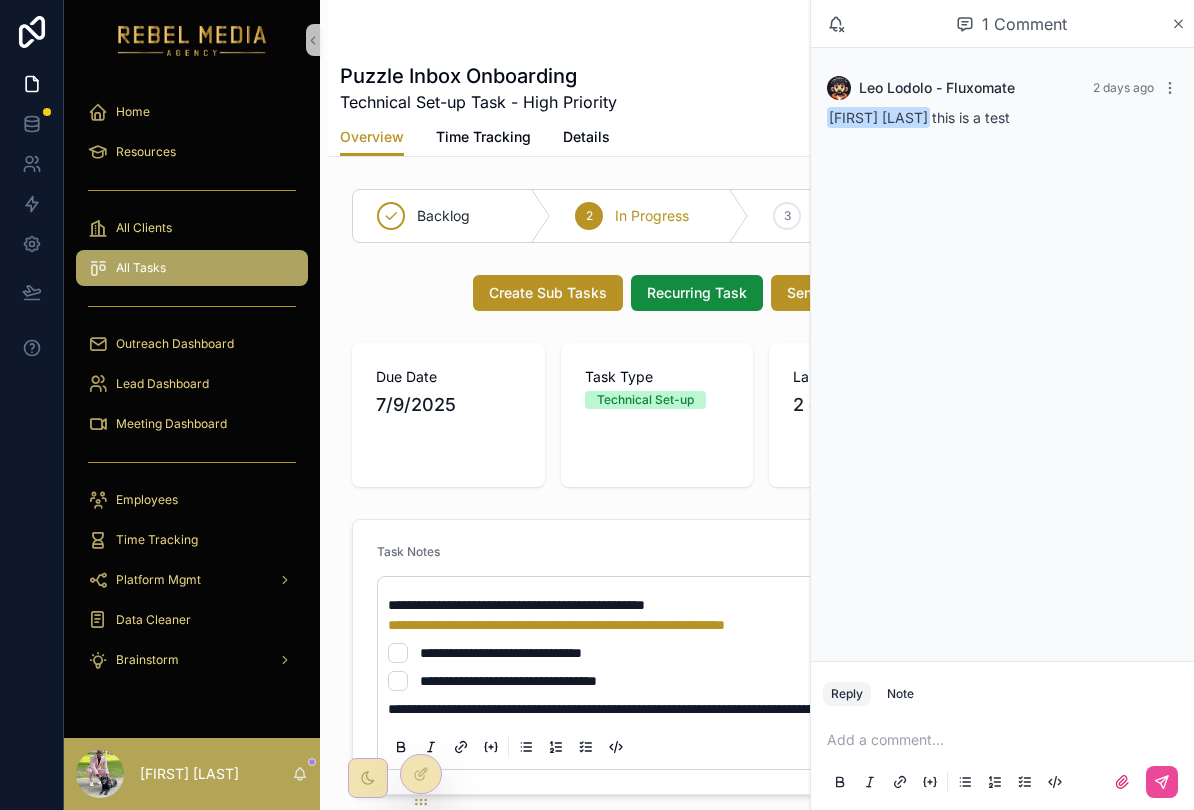 click on "[FIRST] [LAST]" at bounding box center (192, 774) 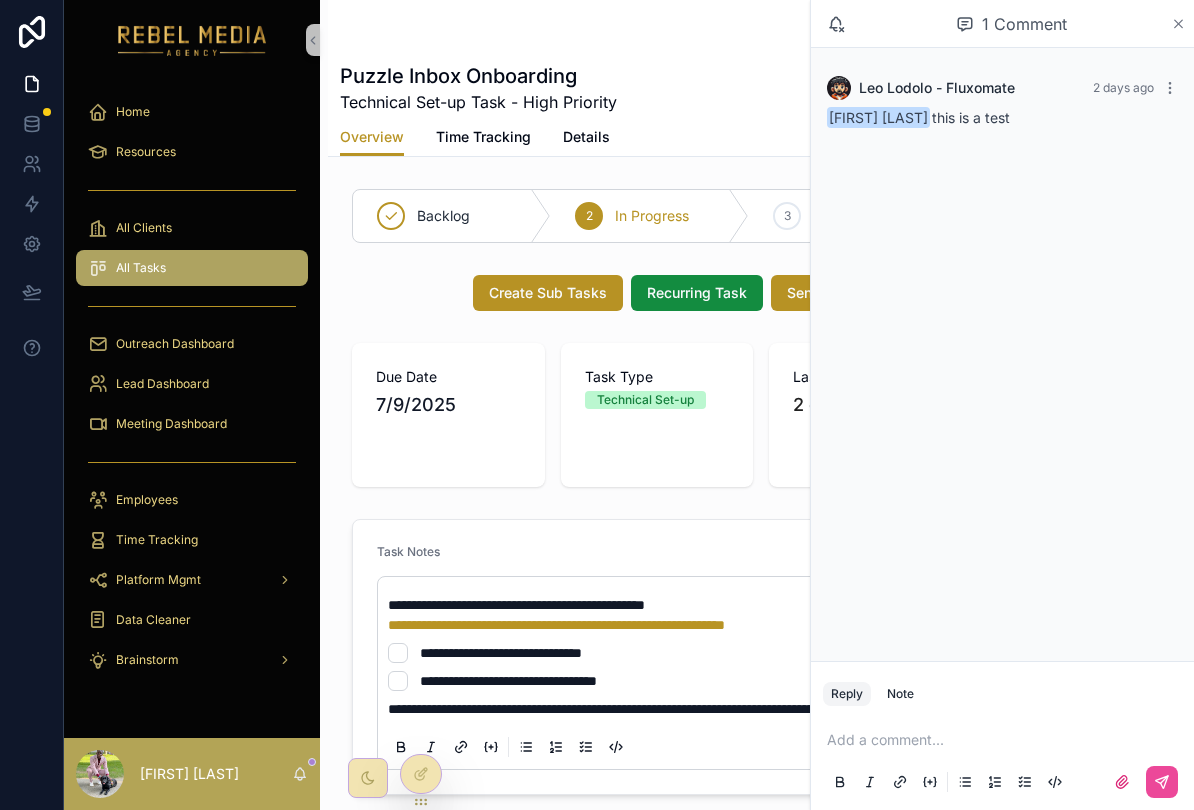 click 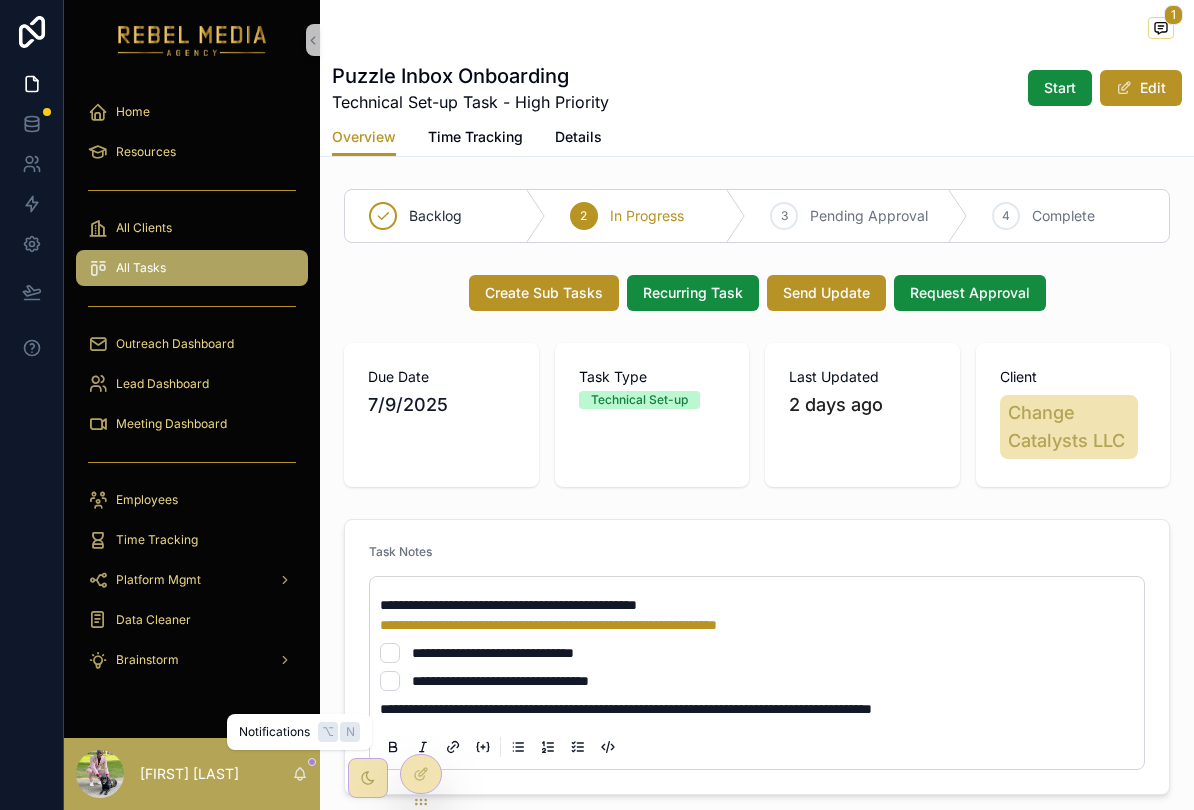 click 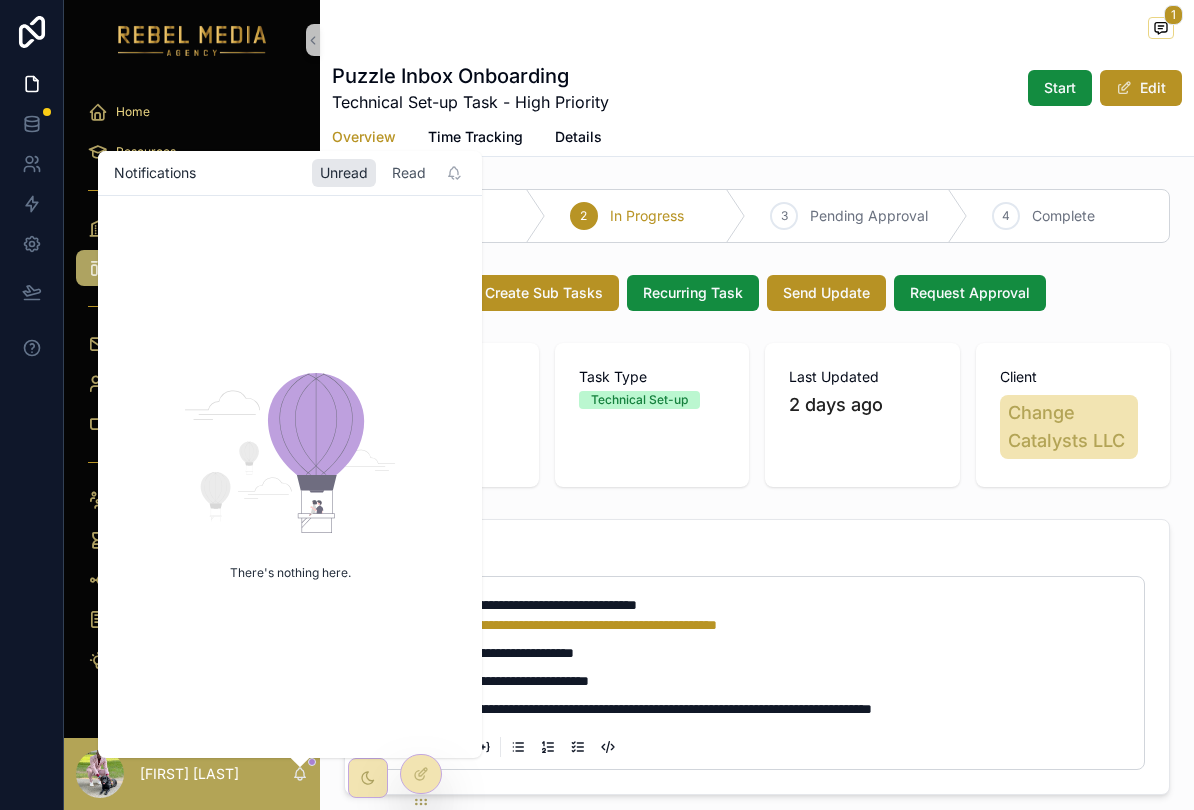 click on "Read" at bounding box center [409, 173] 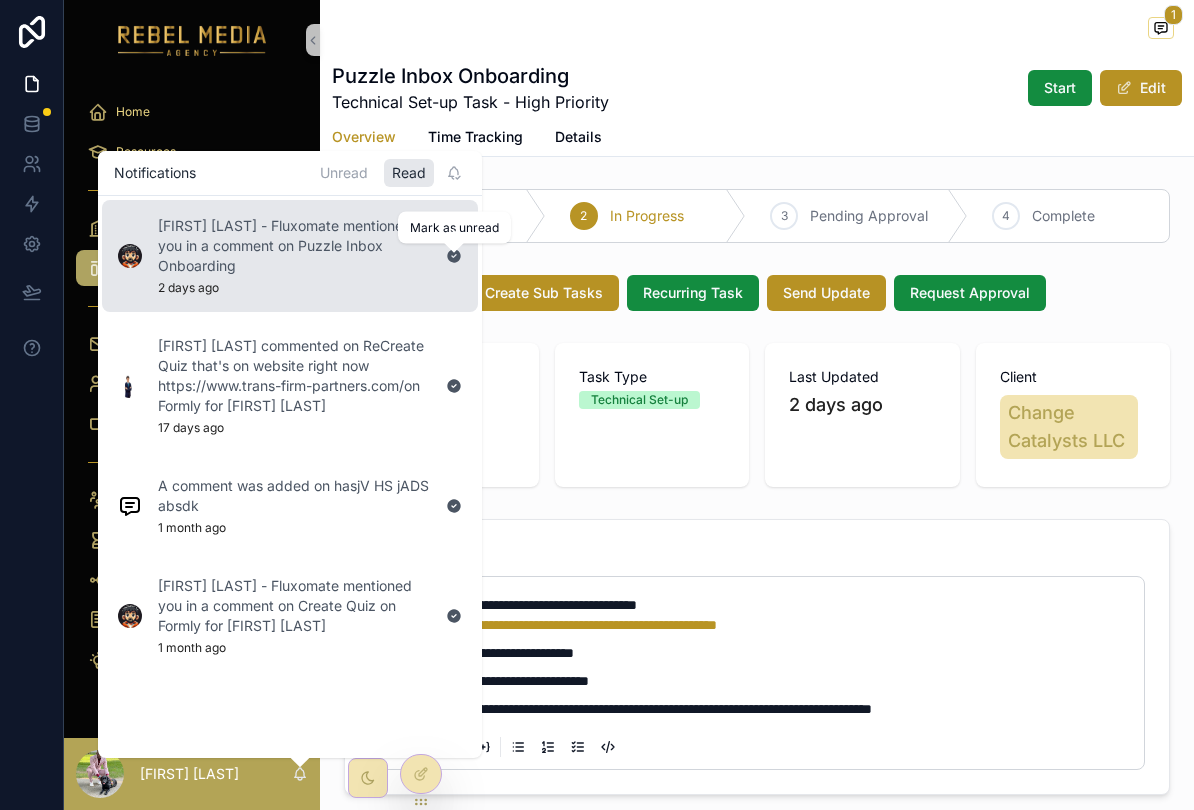 click 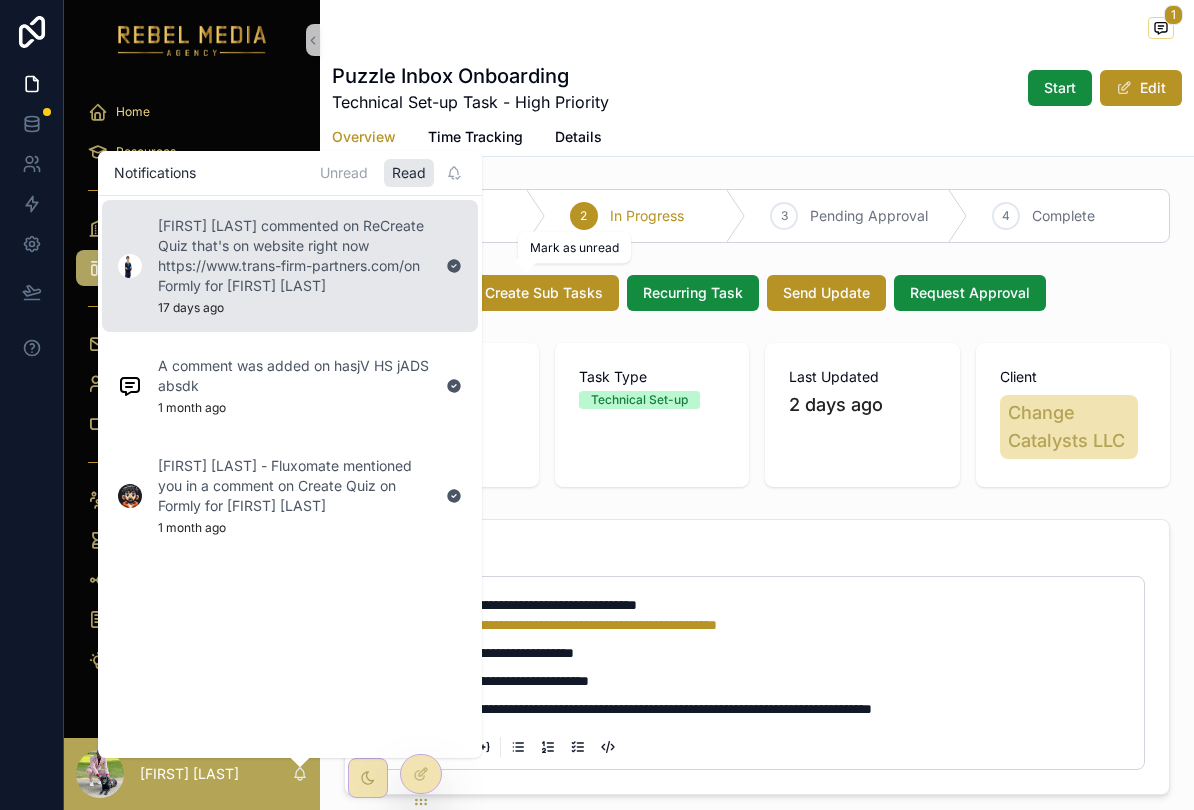 click 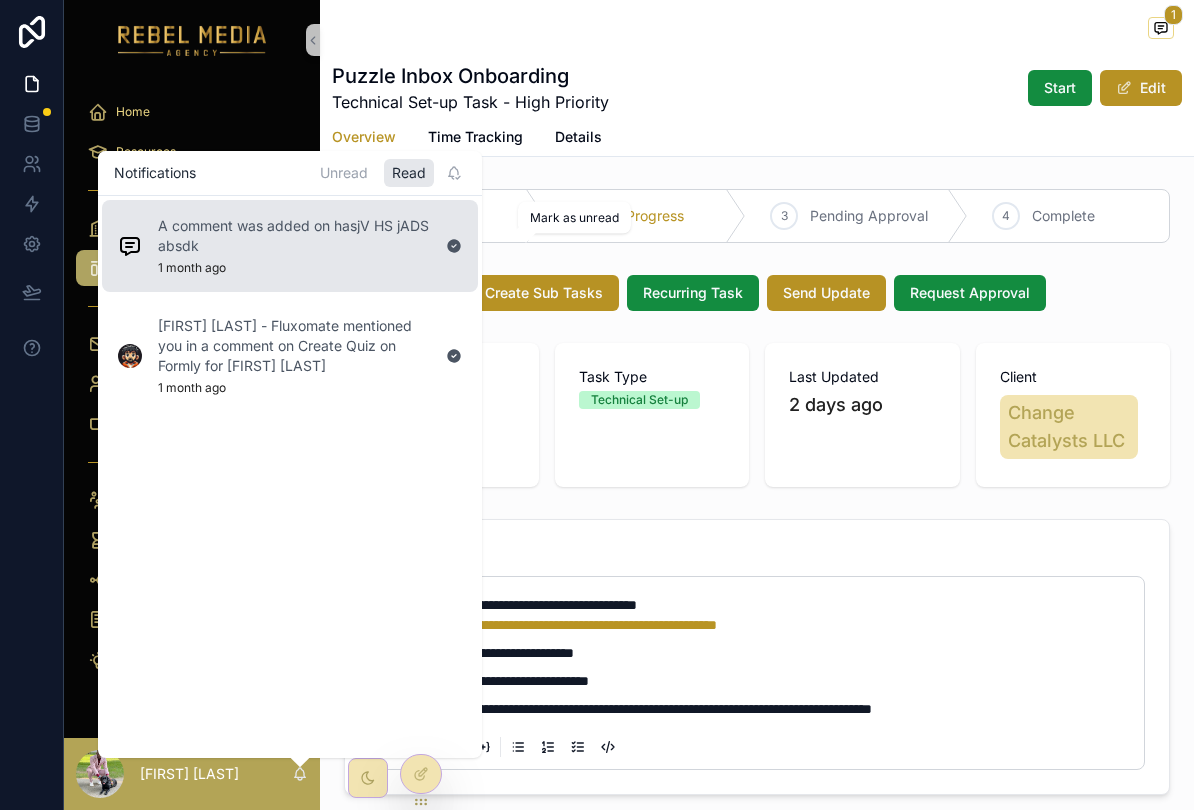 click 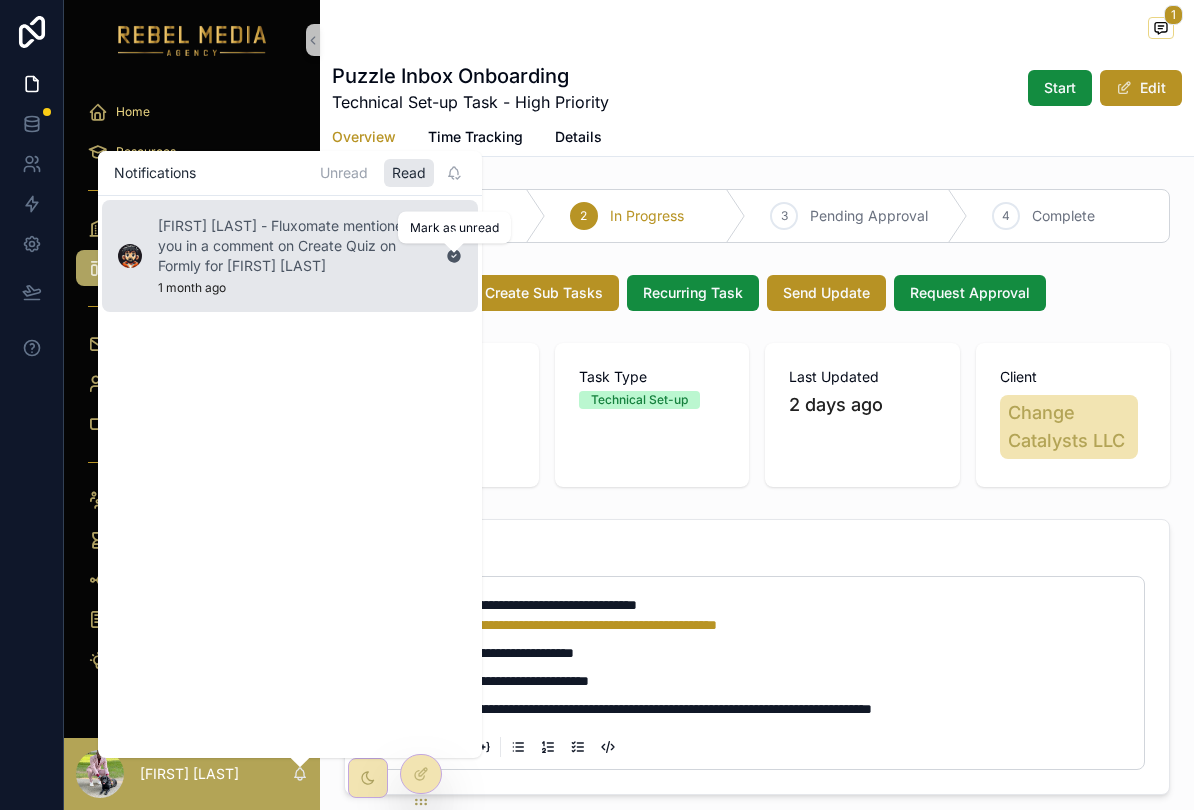 click 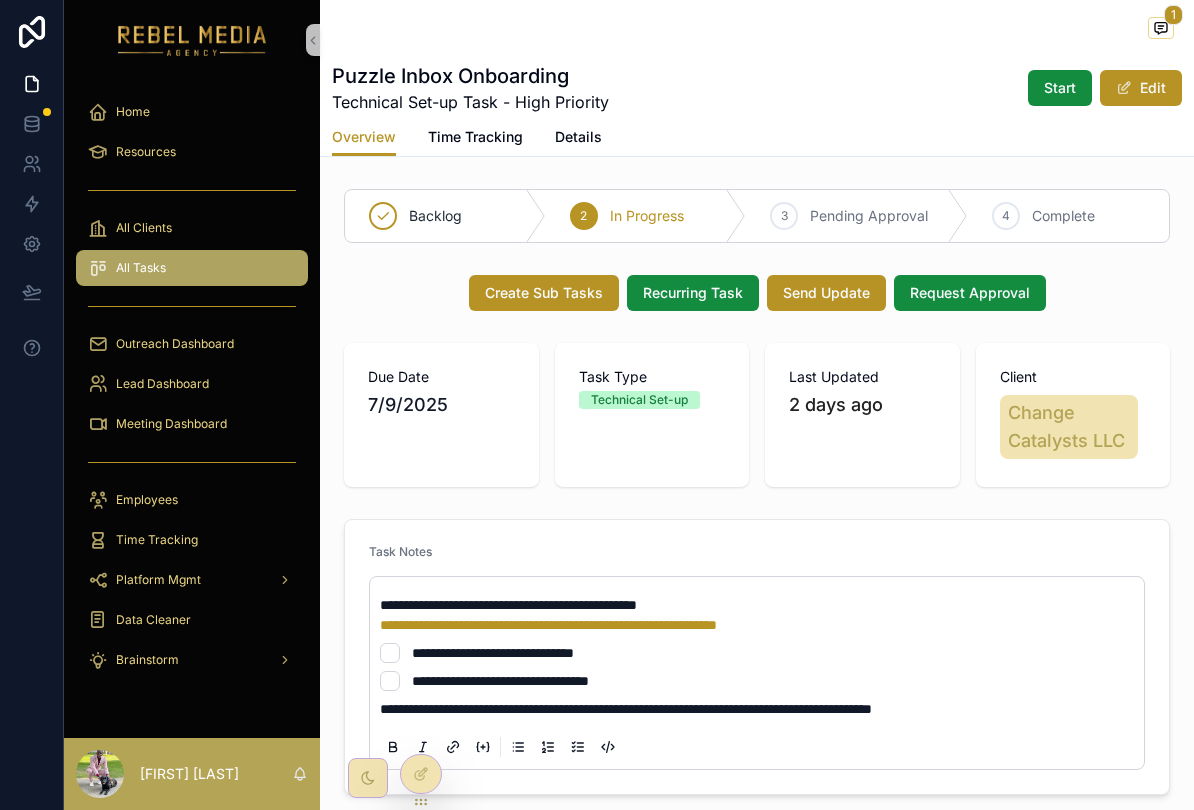 click on "Puzzle Inbox Onboarding" at bounding box center [470, 76] 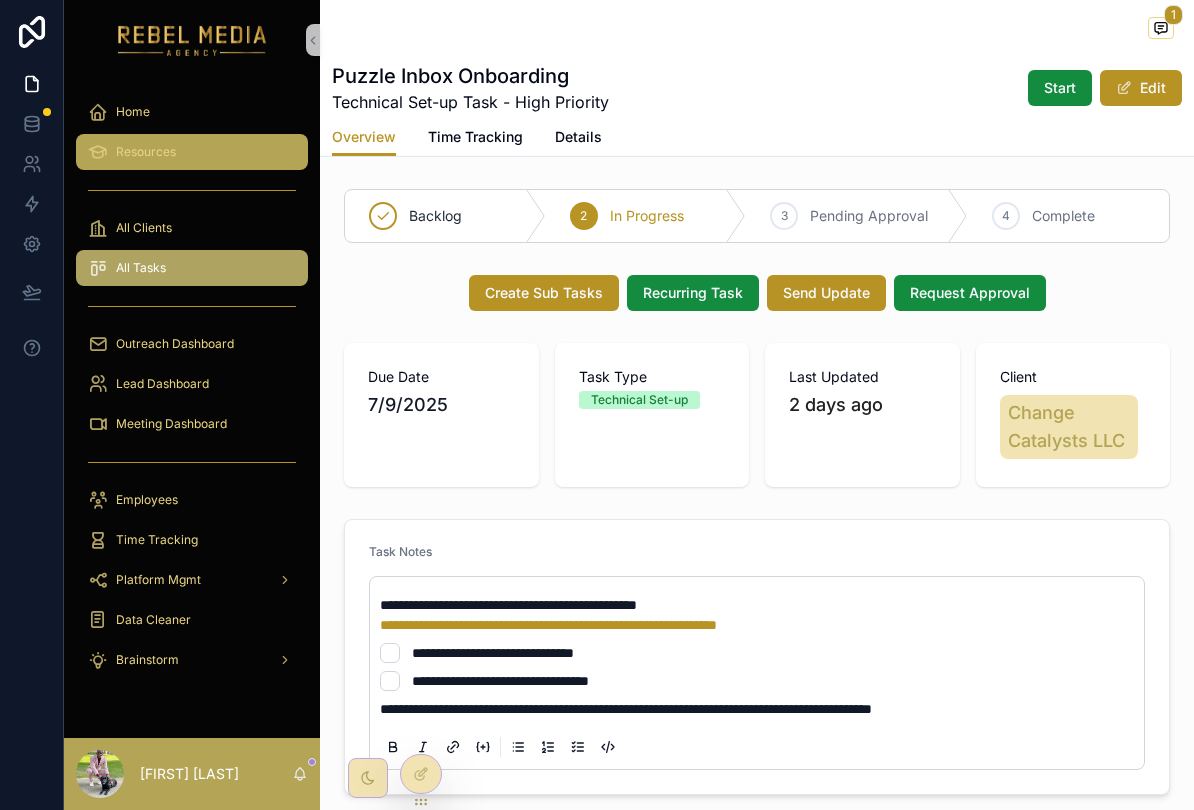 click on "Resources" at bounding box center [192, 152] 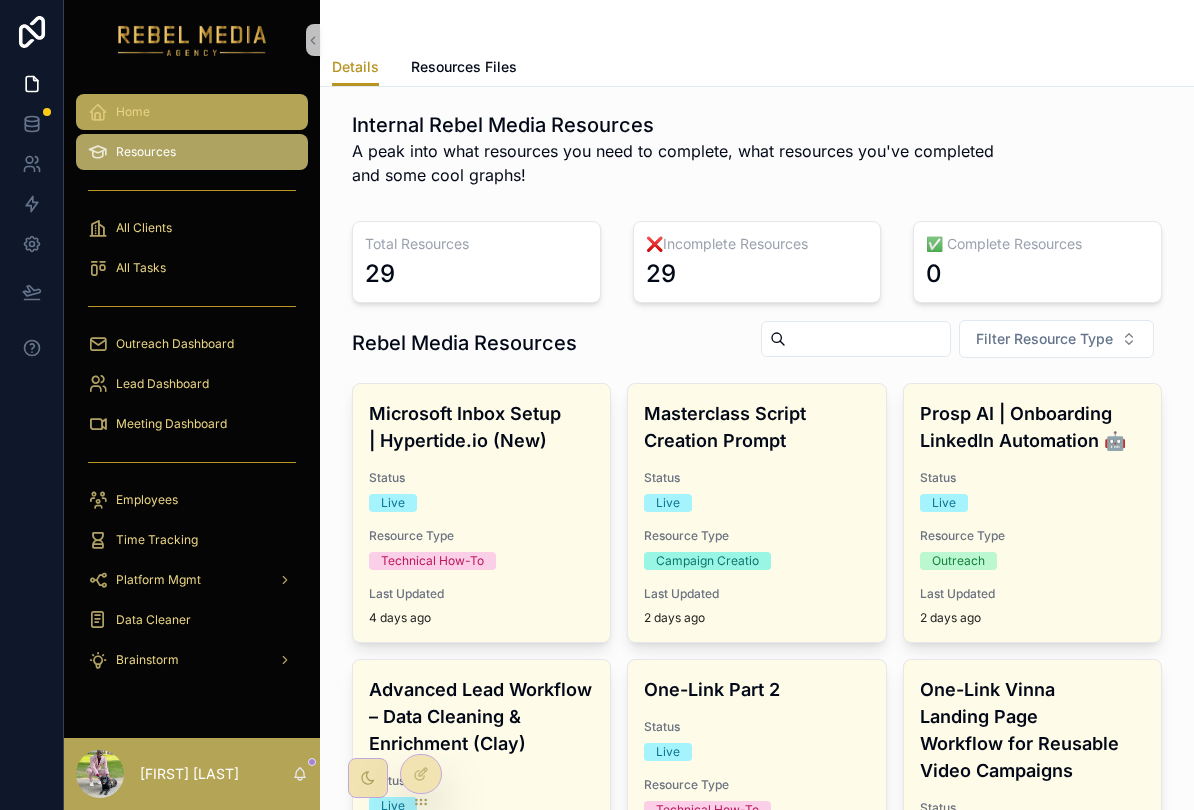 click on "Home" at bounding box center (192, 112) 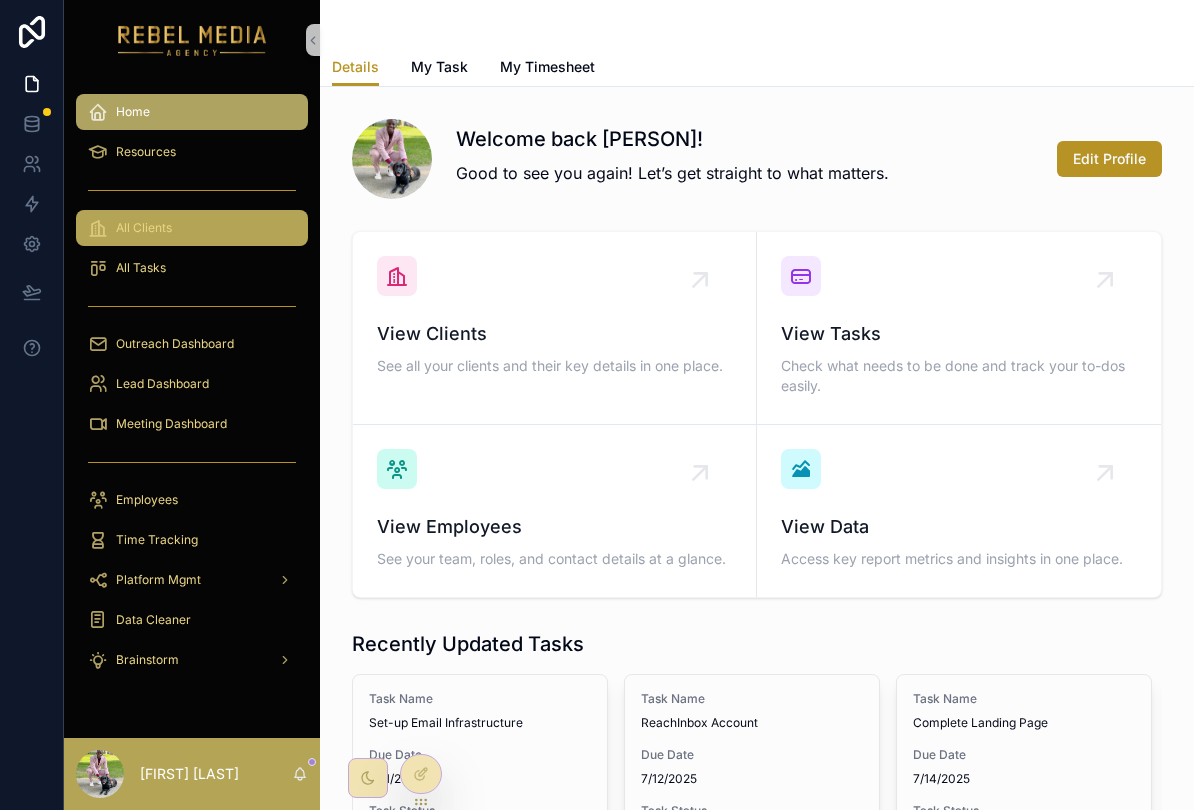click on "All Clients" at bounding box center (192, 228) 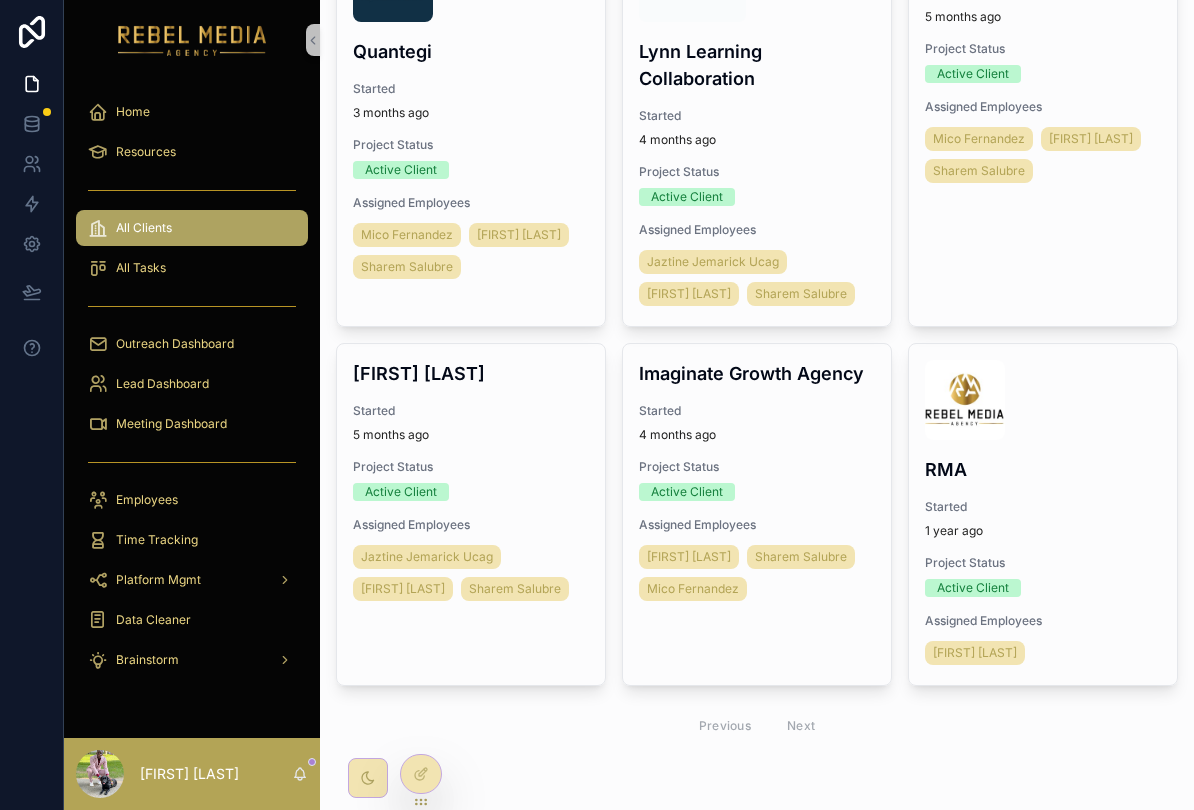 scroll, scrollTop: 2362, scrollLeft: 0, axis: vertical 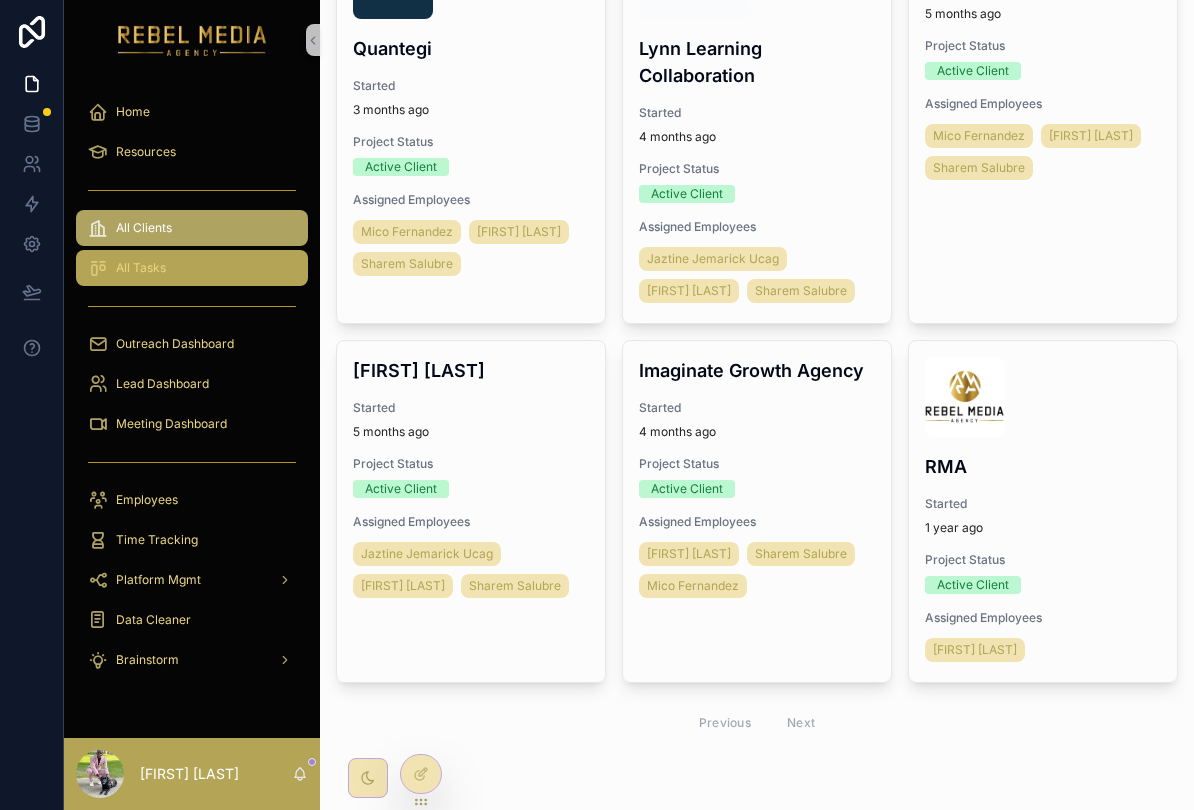 click on "All Tasks" at bounding box center (141, 268) 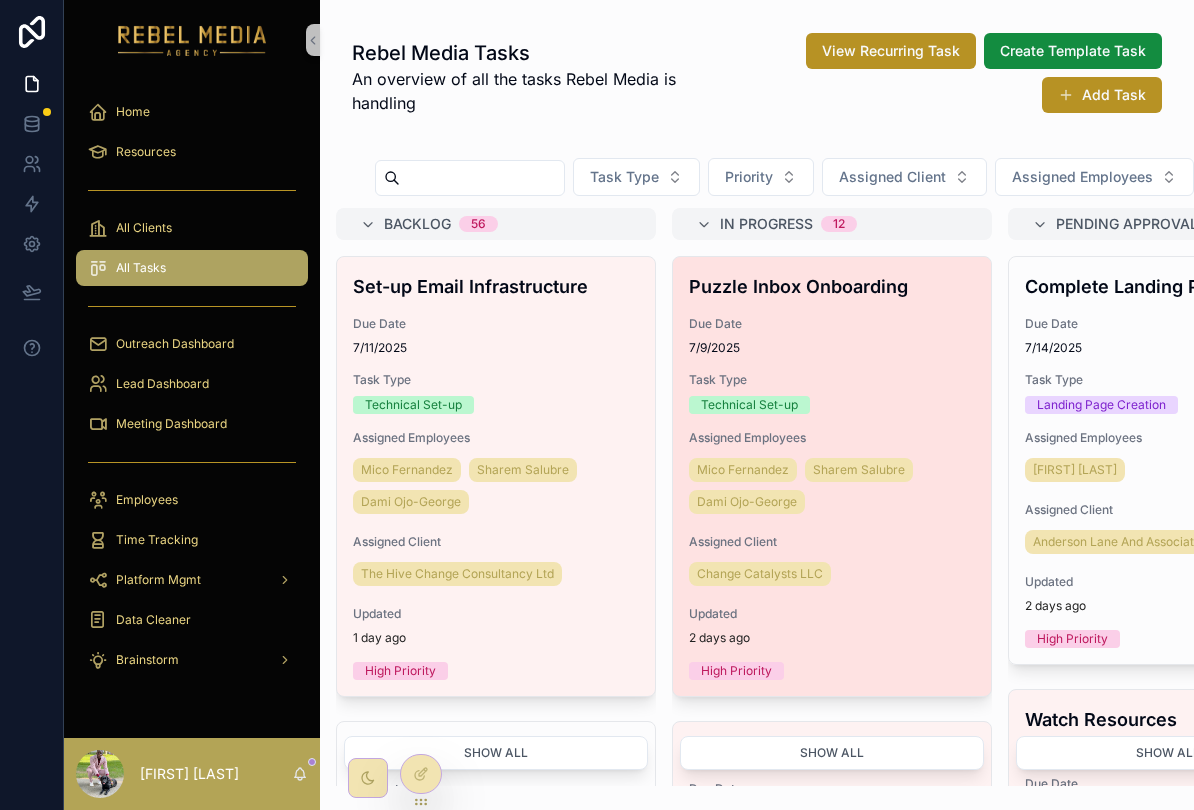 click on "Updated" at bounding box center [832, 614] 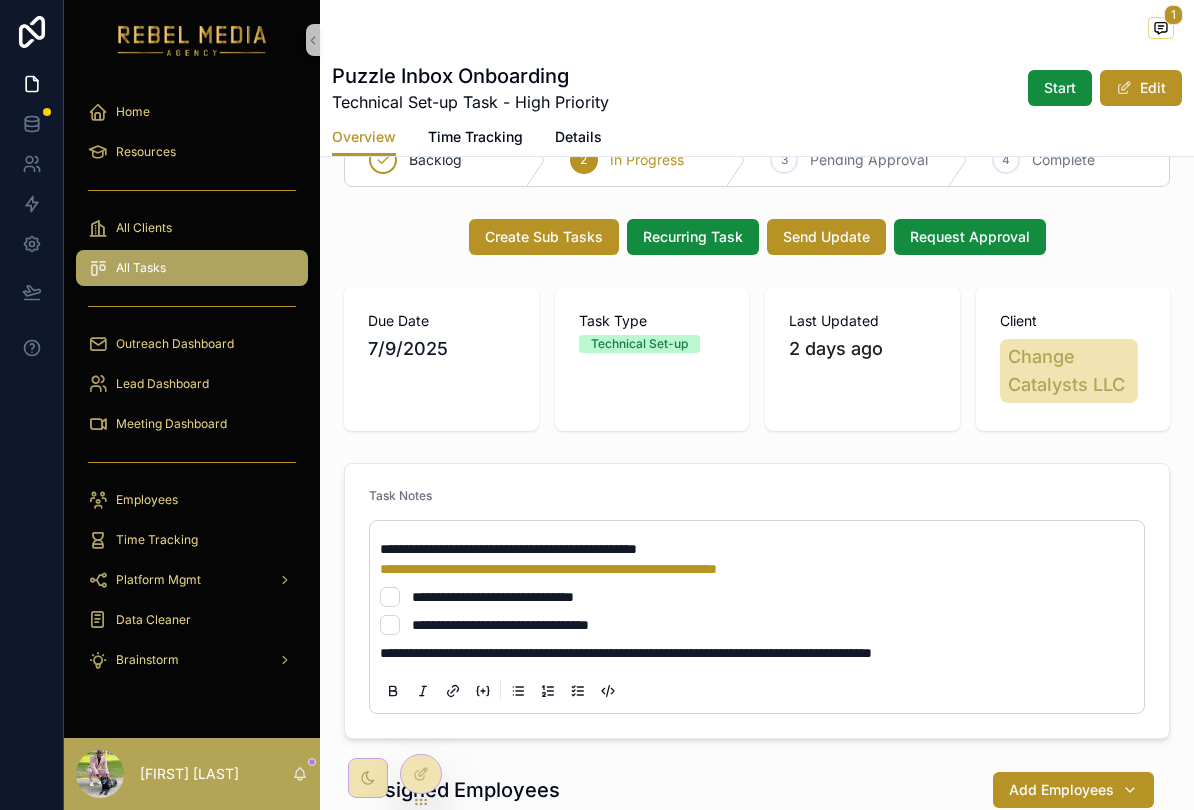 scroll, scrollTop: 57, scrollLeft: 0, axis: vertical 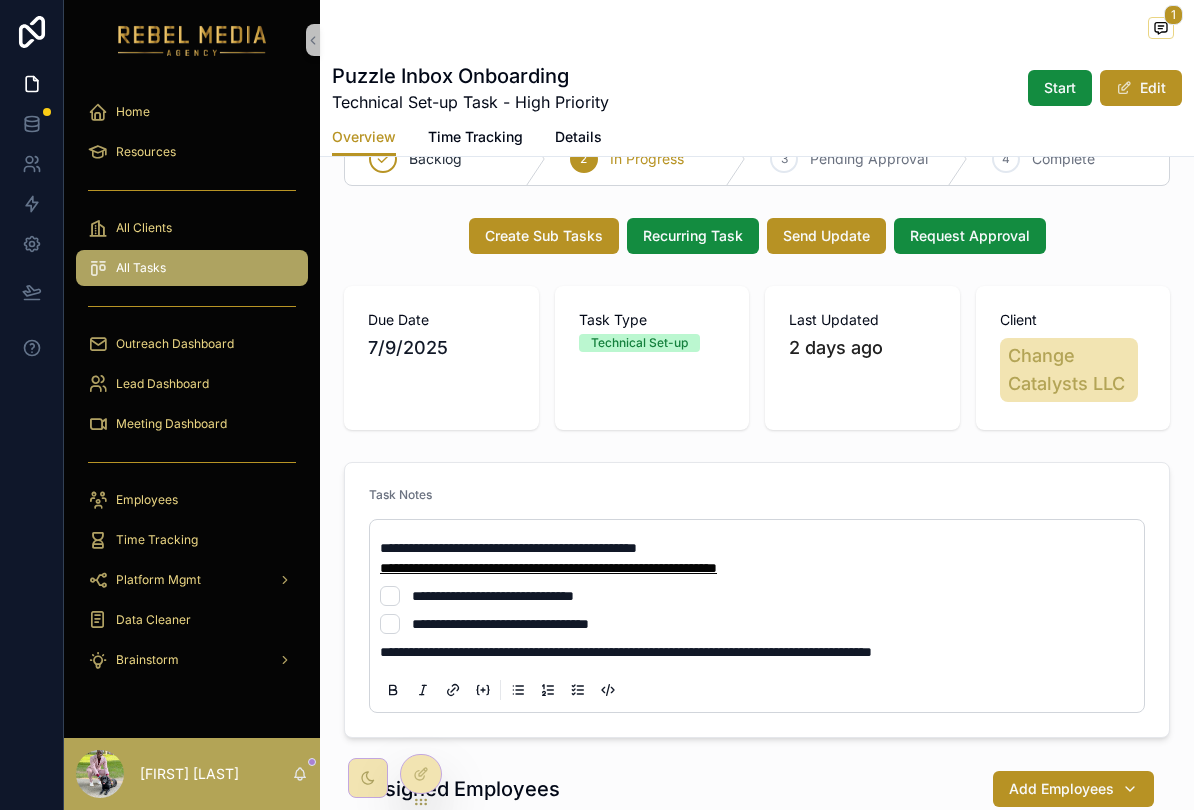 click on "**********" at bounding box center [548, 568] 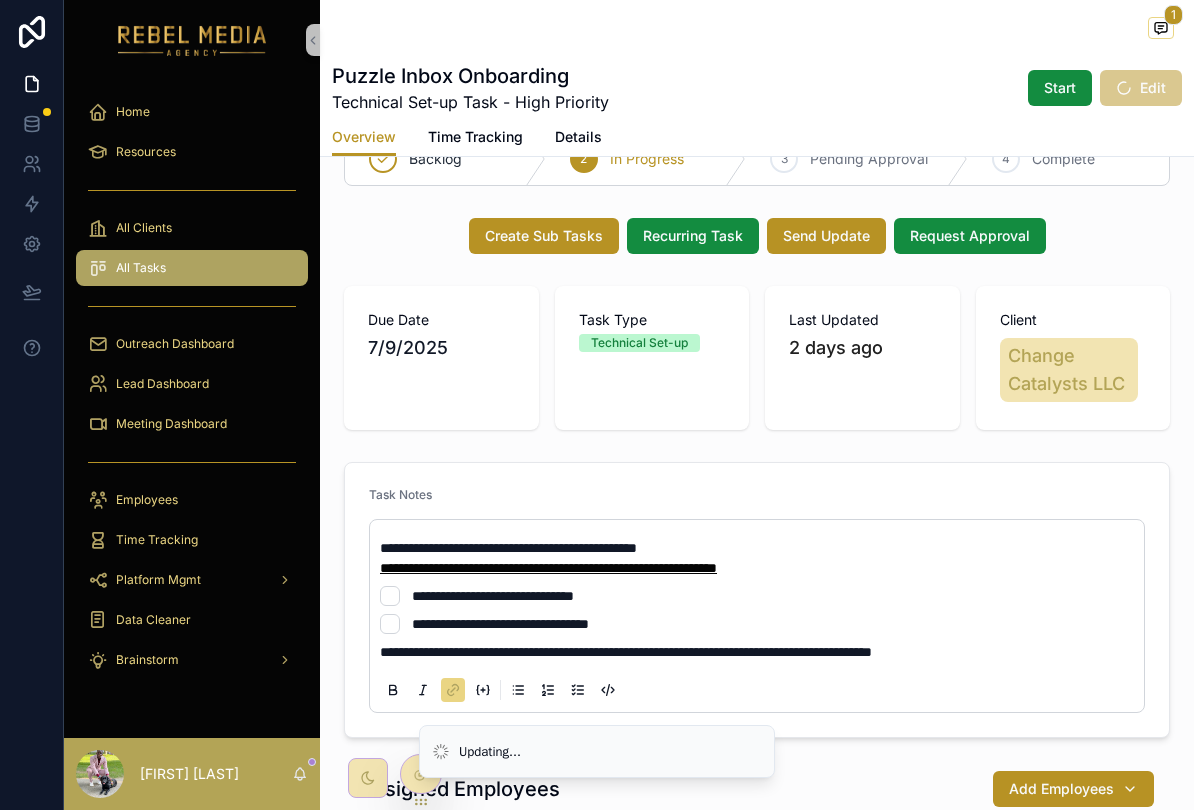 click on "**********" at bounding box center [548, 568] 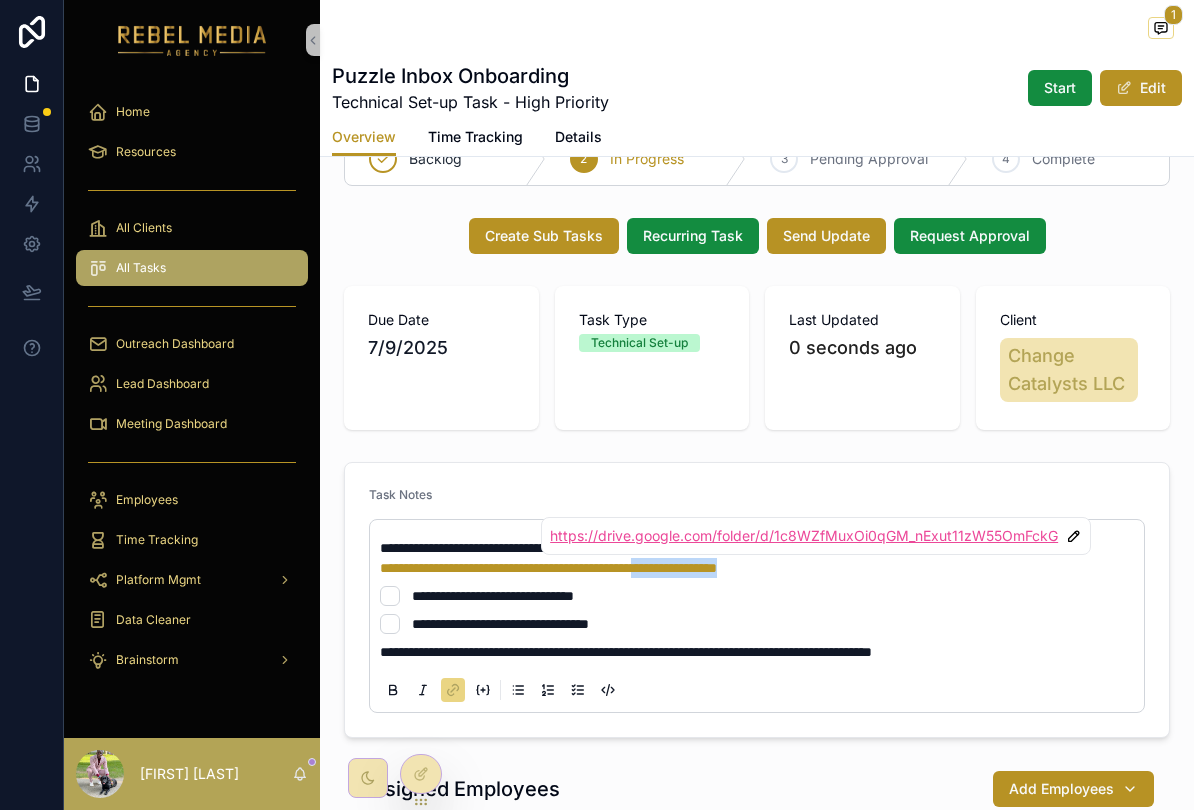 click on "[GOOGLE_DRIVE_LINK]" at bounding box center [804, 536] 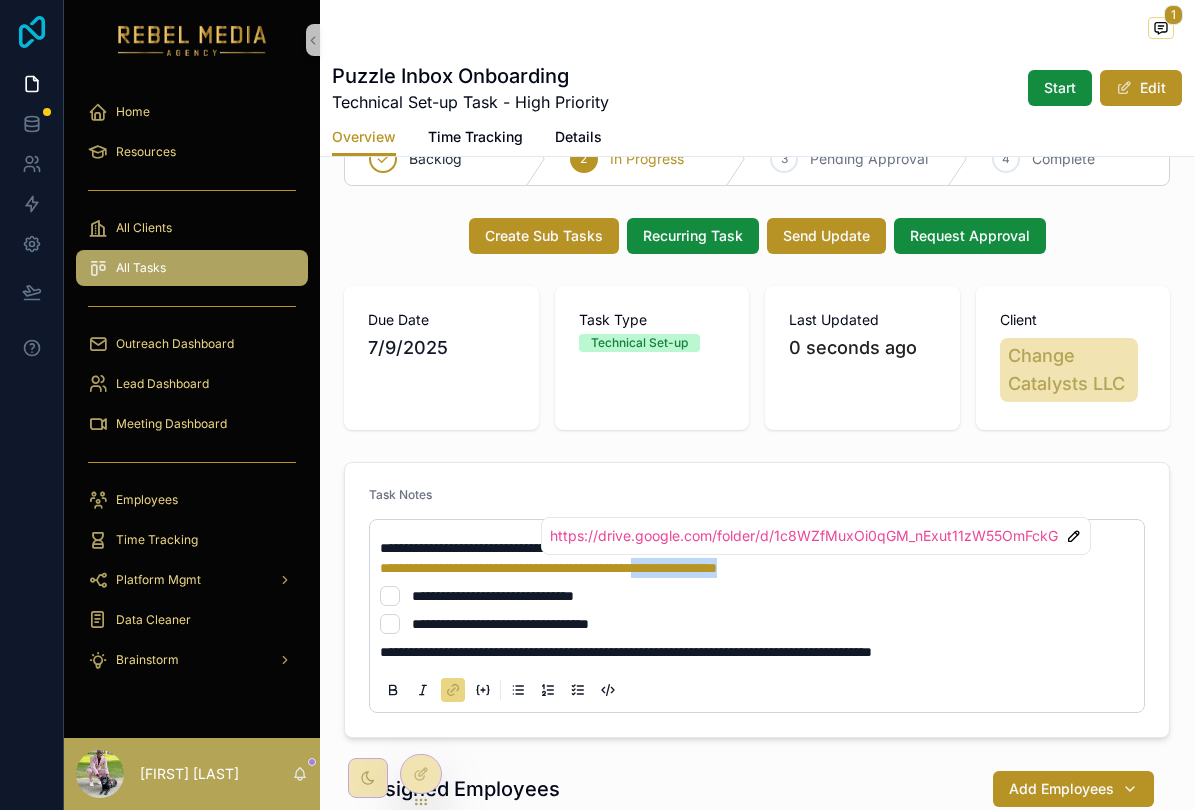 click 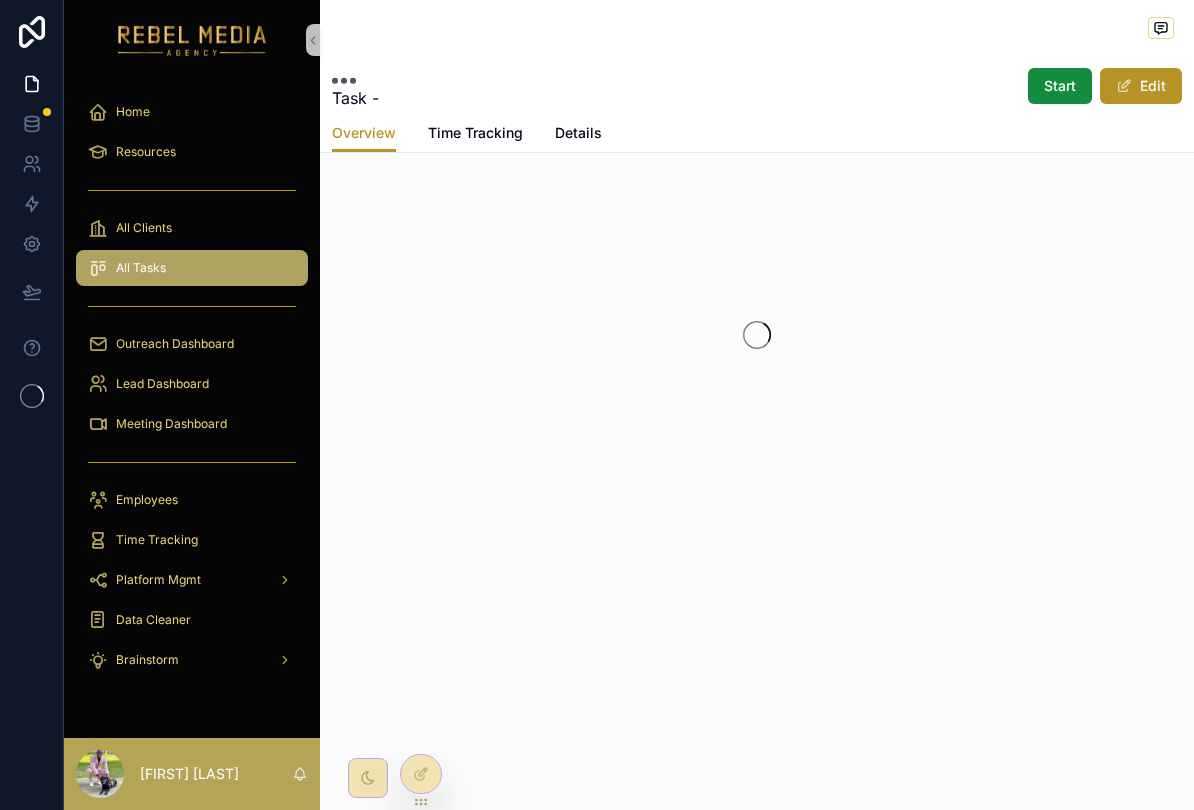 scroll, scrollTop: 0, scrollLeft: 0, axis: both 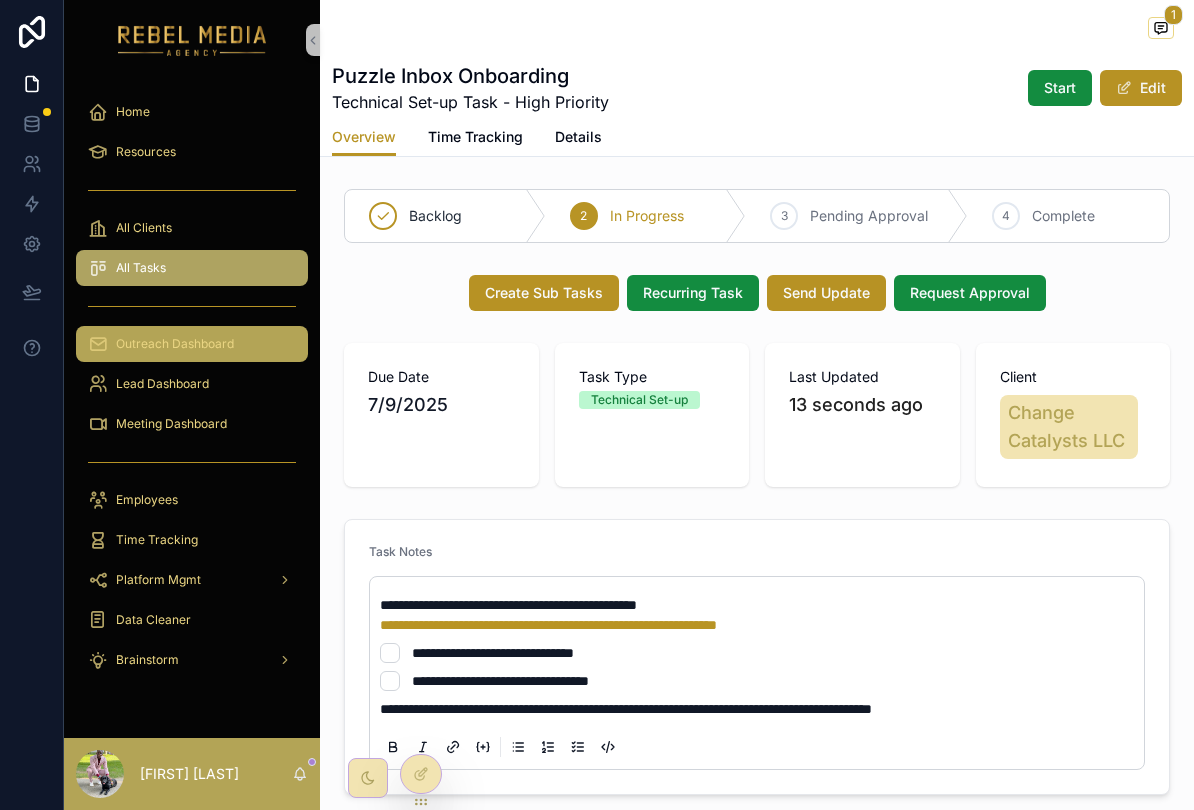 click on "Outreach Dashboard" at bounding box center (192, 344) 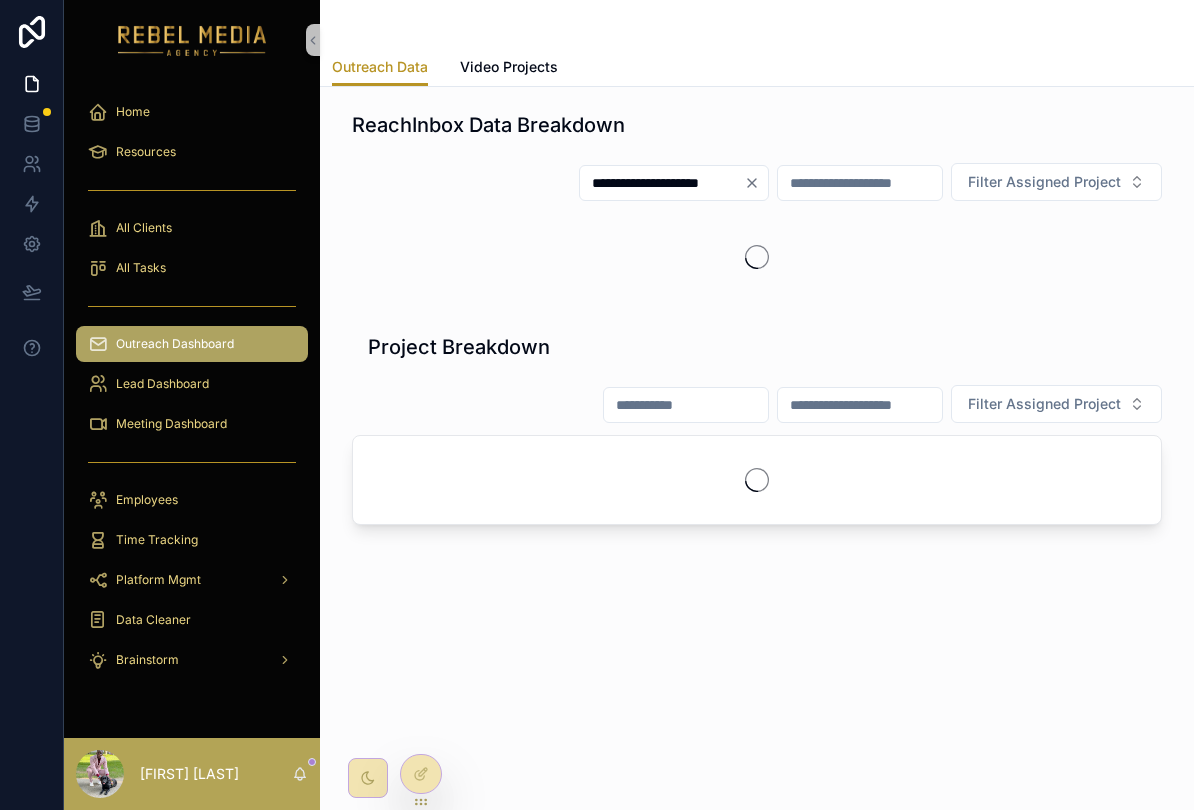 click on "**********" at bounding box center (757, 378) 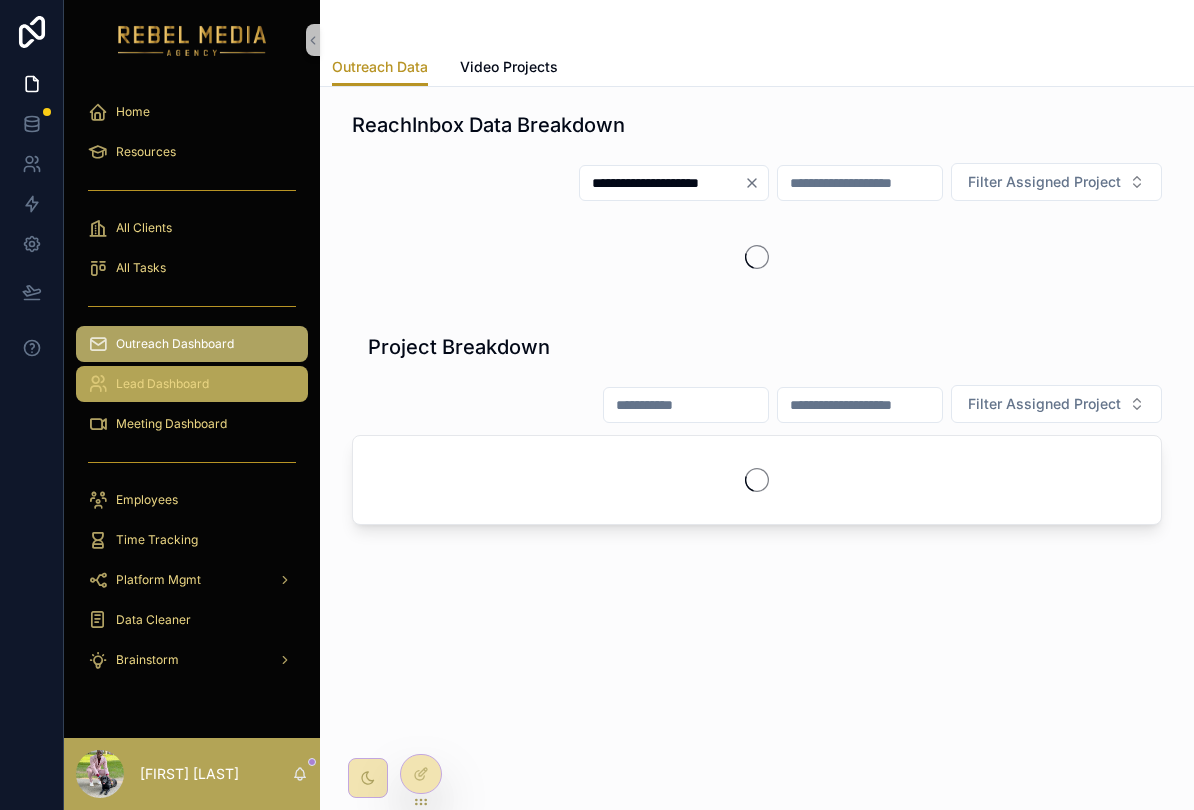 click on "Lead Dashboard" at bounding box center [162, 384] 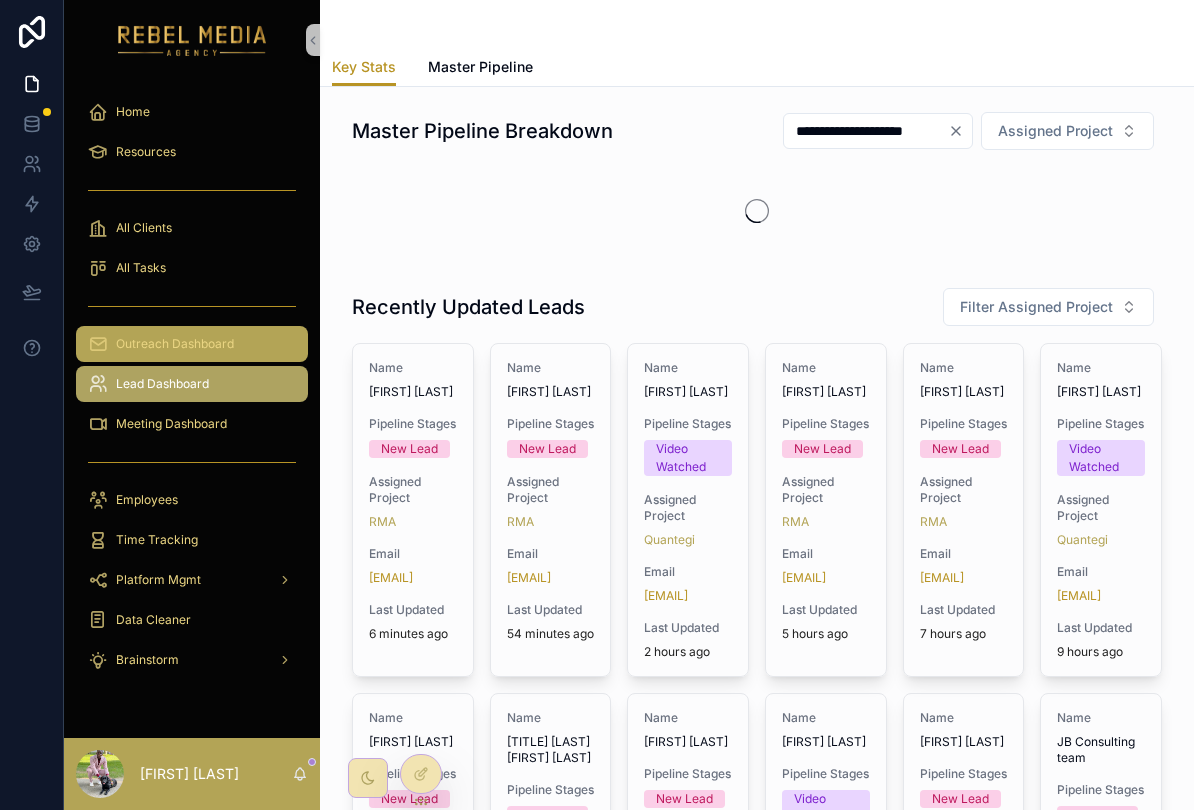 click on "Outreach Dashboard" at bounding box center (175, 344) 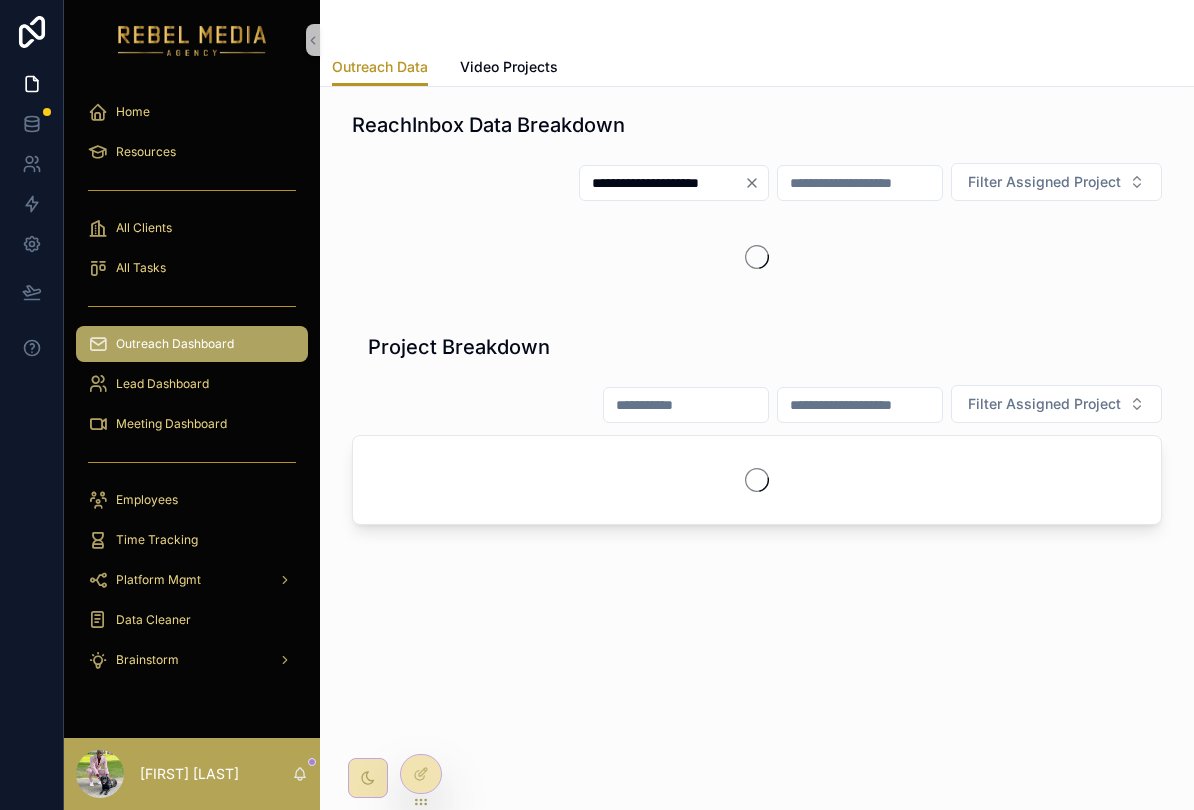 click at bounding box center [192, 462] 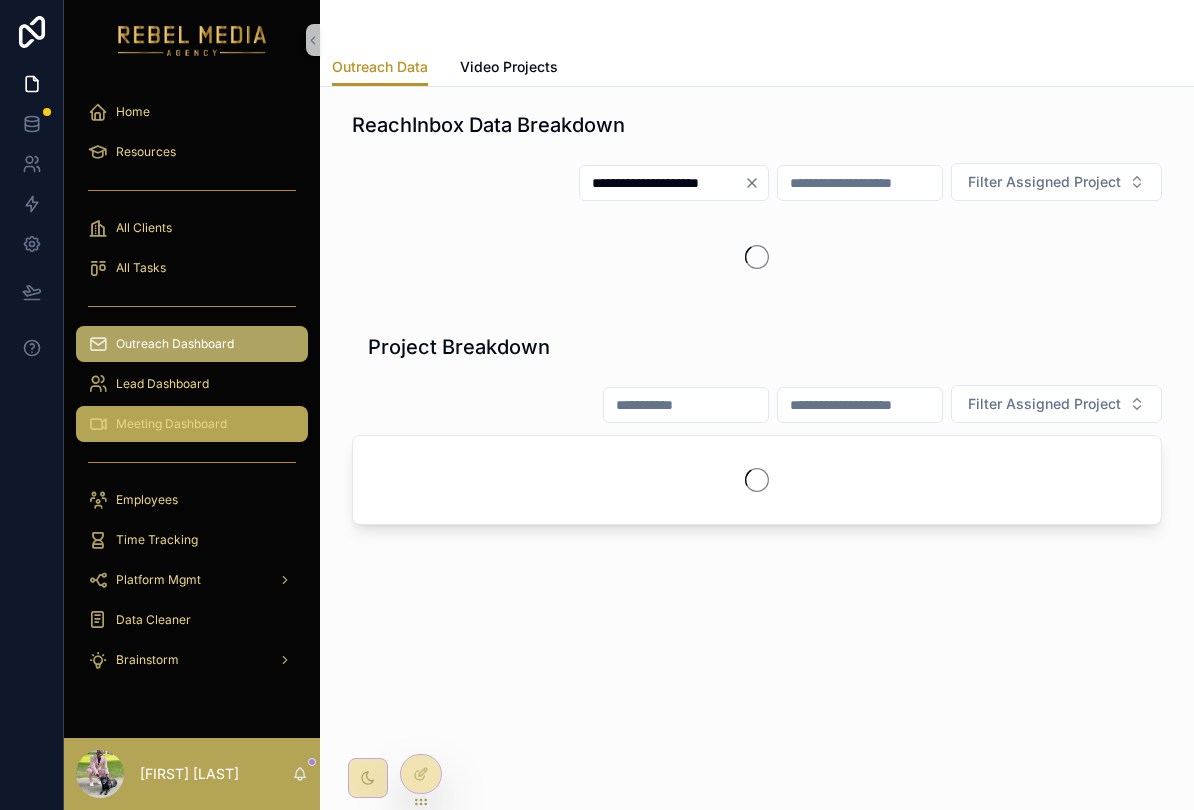 click on "Meeting Dashboard" at bounding box center [192, 424] 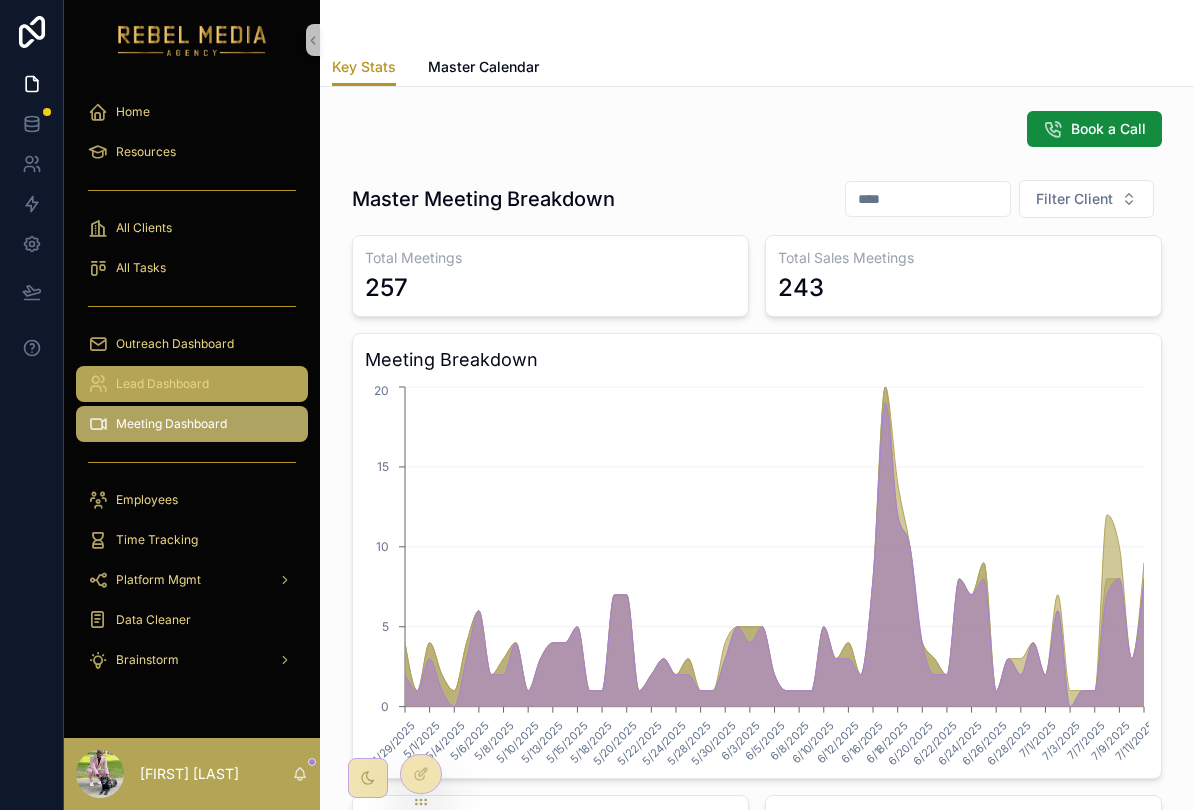 click on "Lead Dashboard" at bounding box center (192, 384) 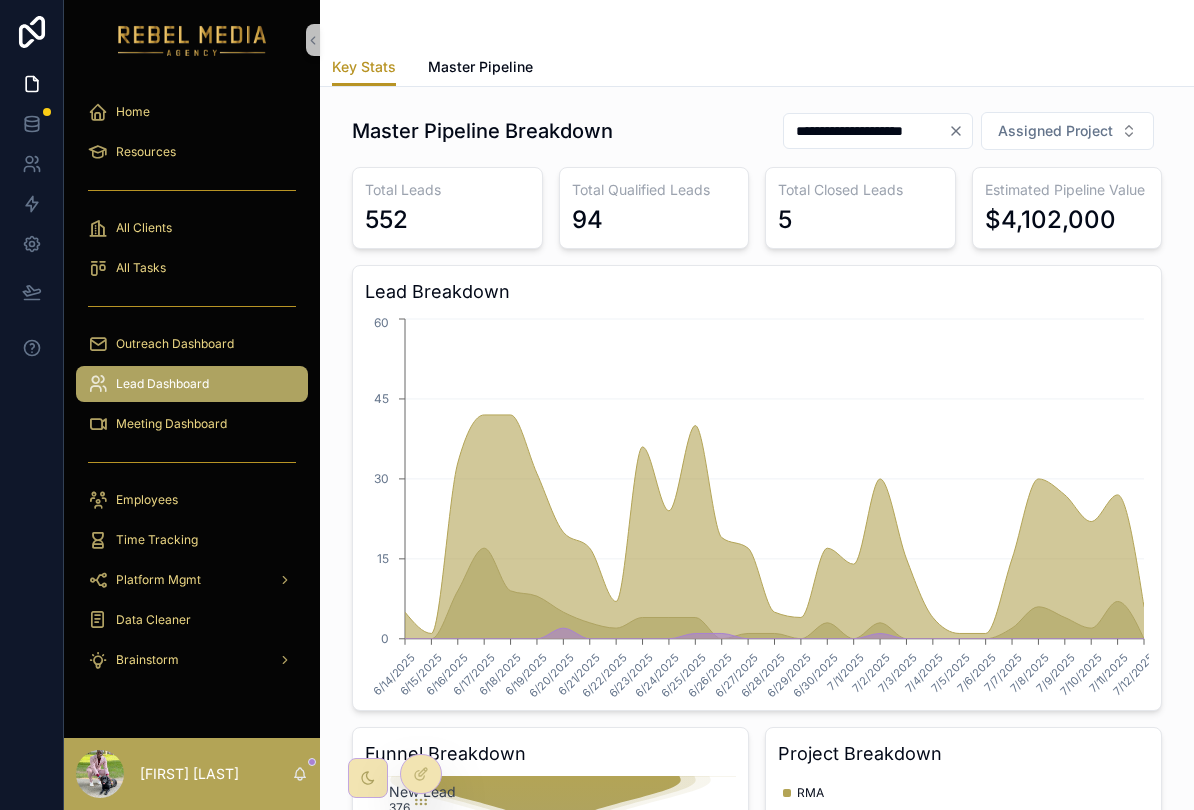 click on "**********" at bounding box center [757, 1115] 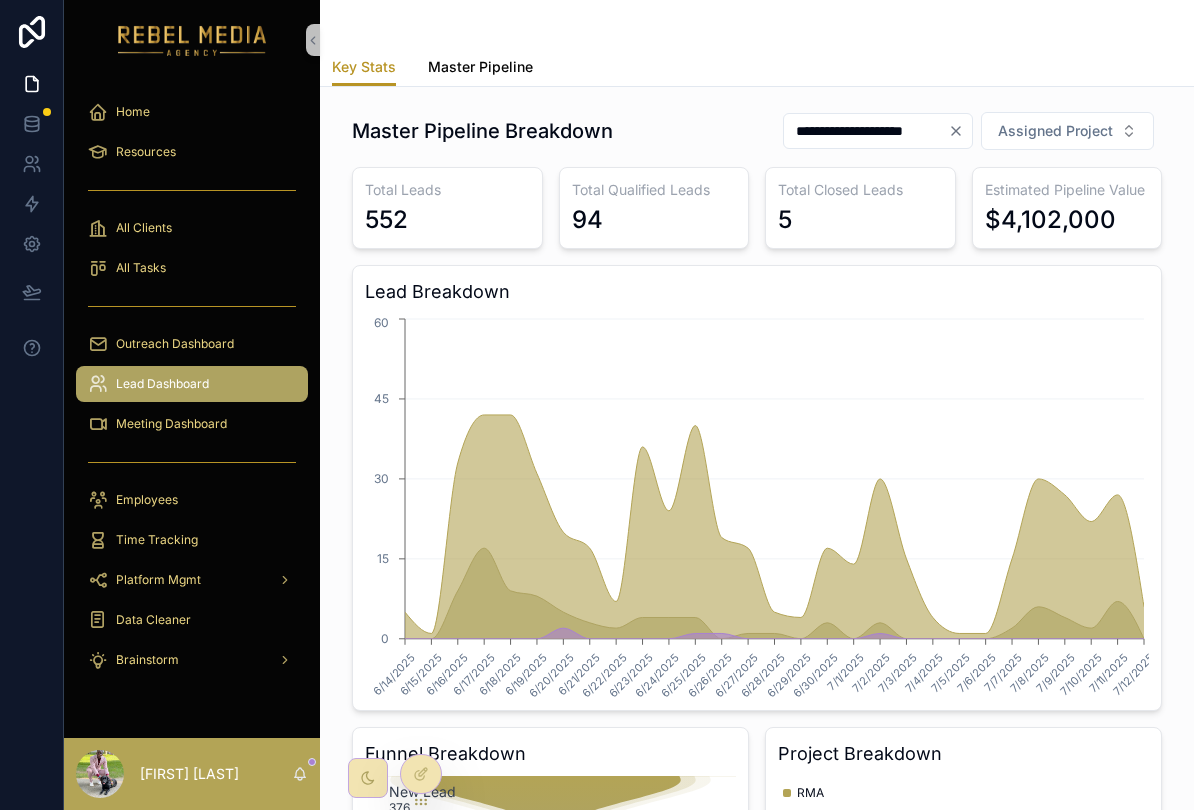 click on "Master Pipeline" at bounding box center [480, 69] 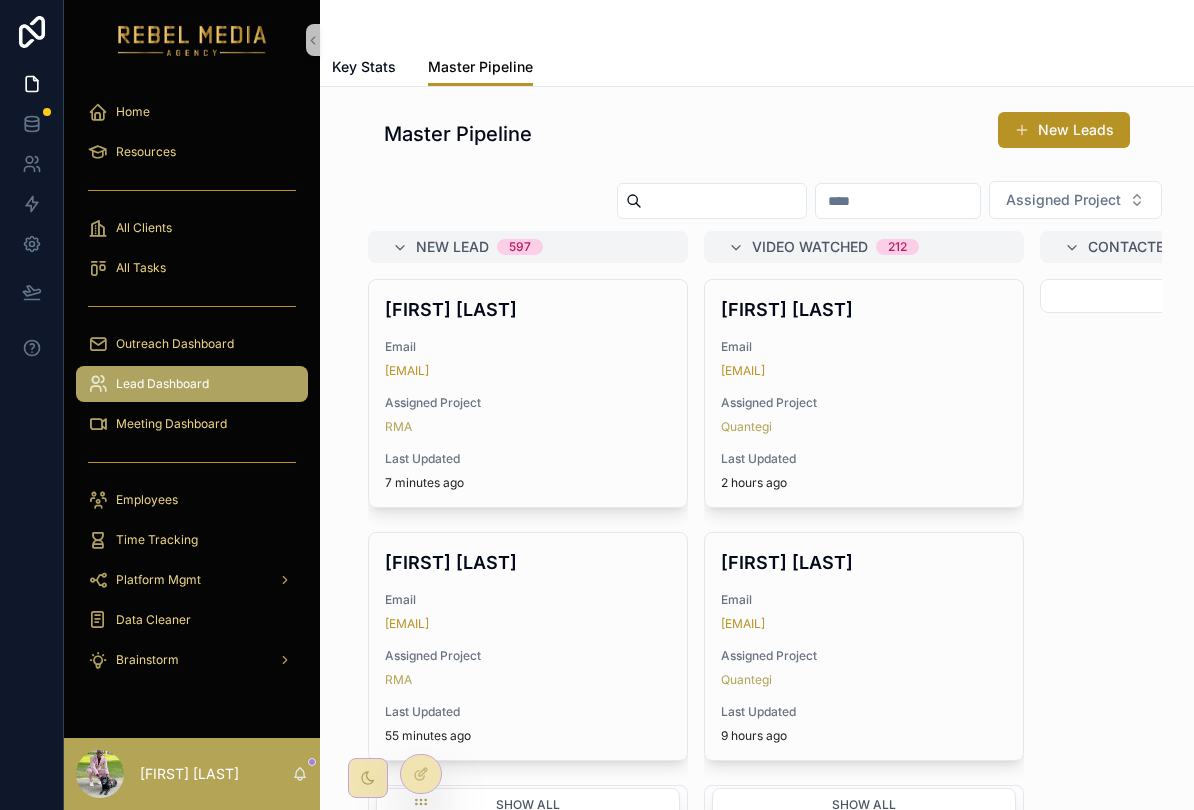 scroll, scrollTop: 0, scrollLeft: 0, axis: both 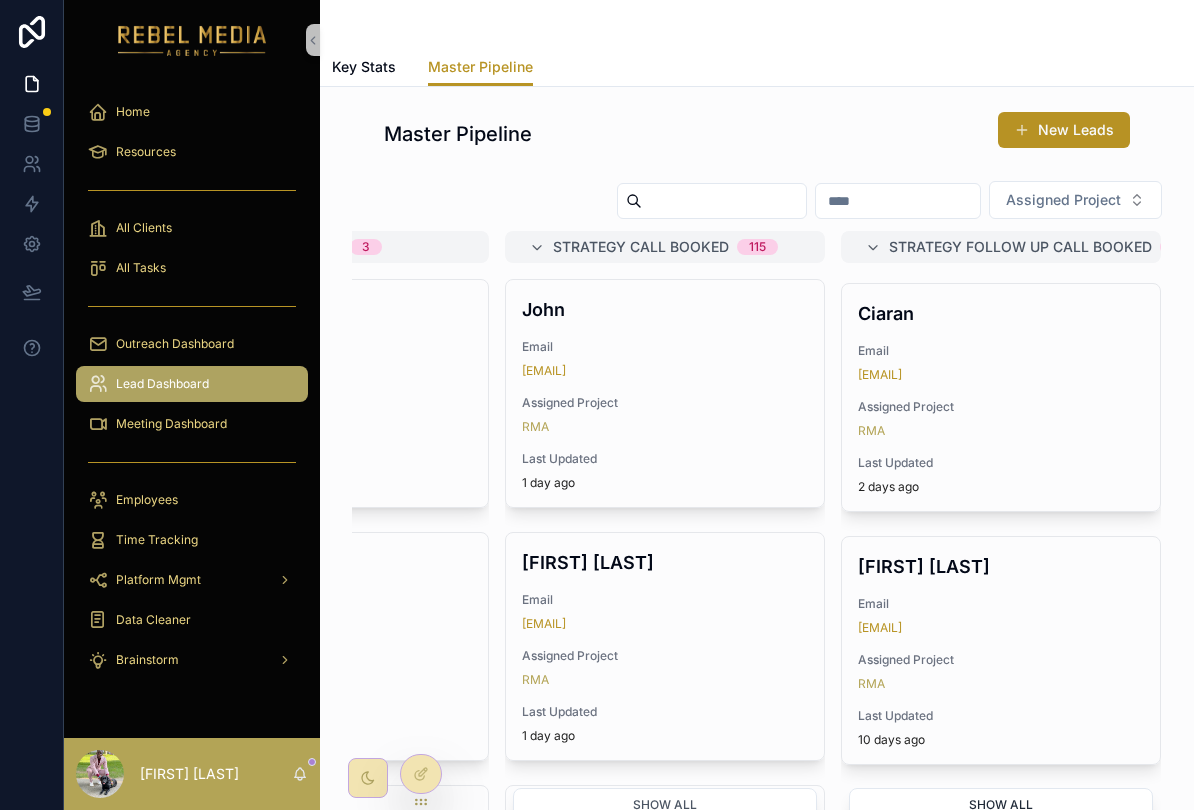 click on "Show all" at bounding box center [1001, 806] 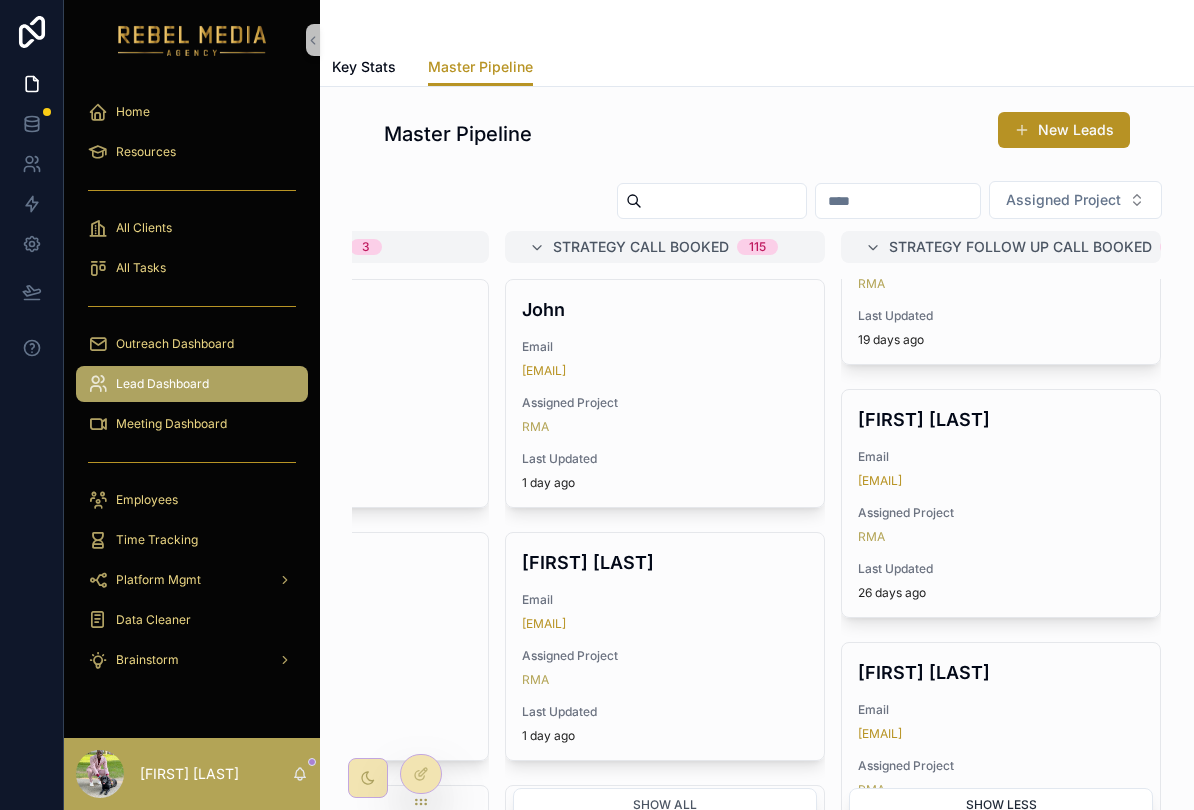 scroll, scrollTop: 2671, scrollLeft: 0, axis: vertical 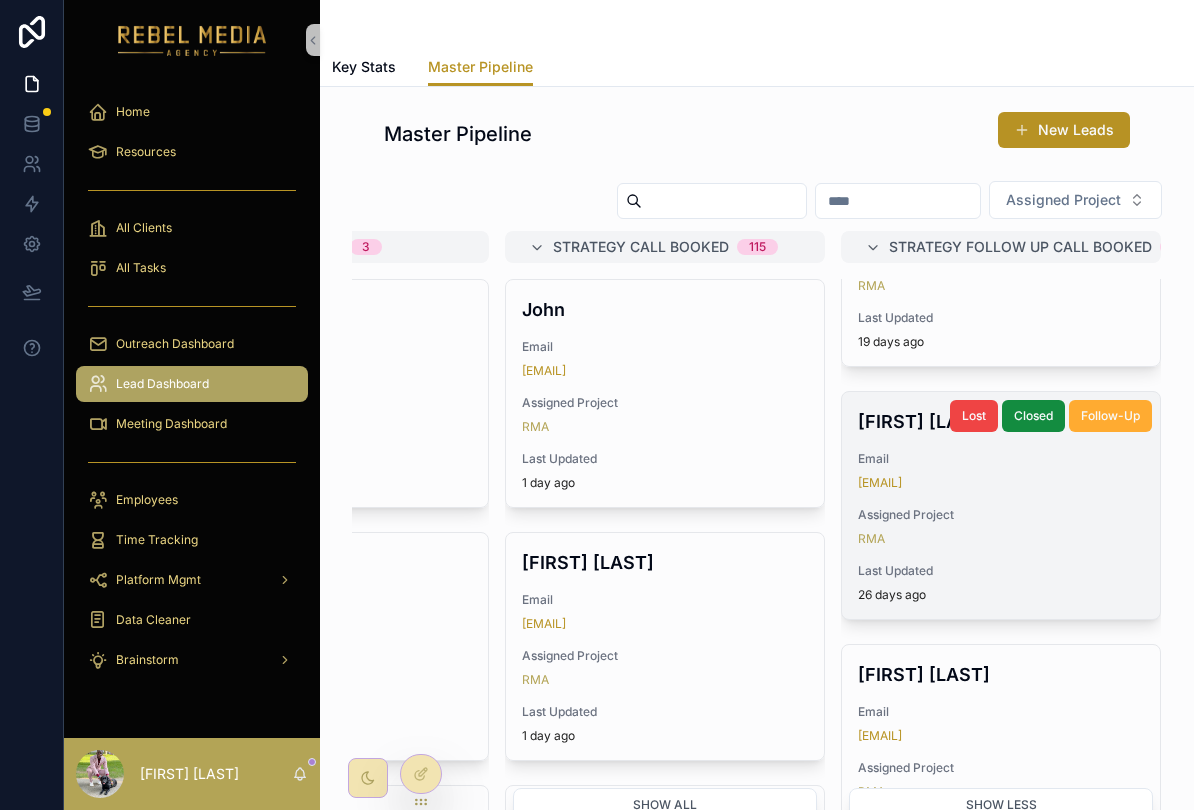 click on "[FIRST] [LAST] [EVENT] [EVENT] [LAST]" at bounding box center [1001, 505] 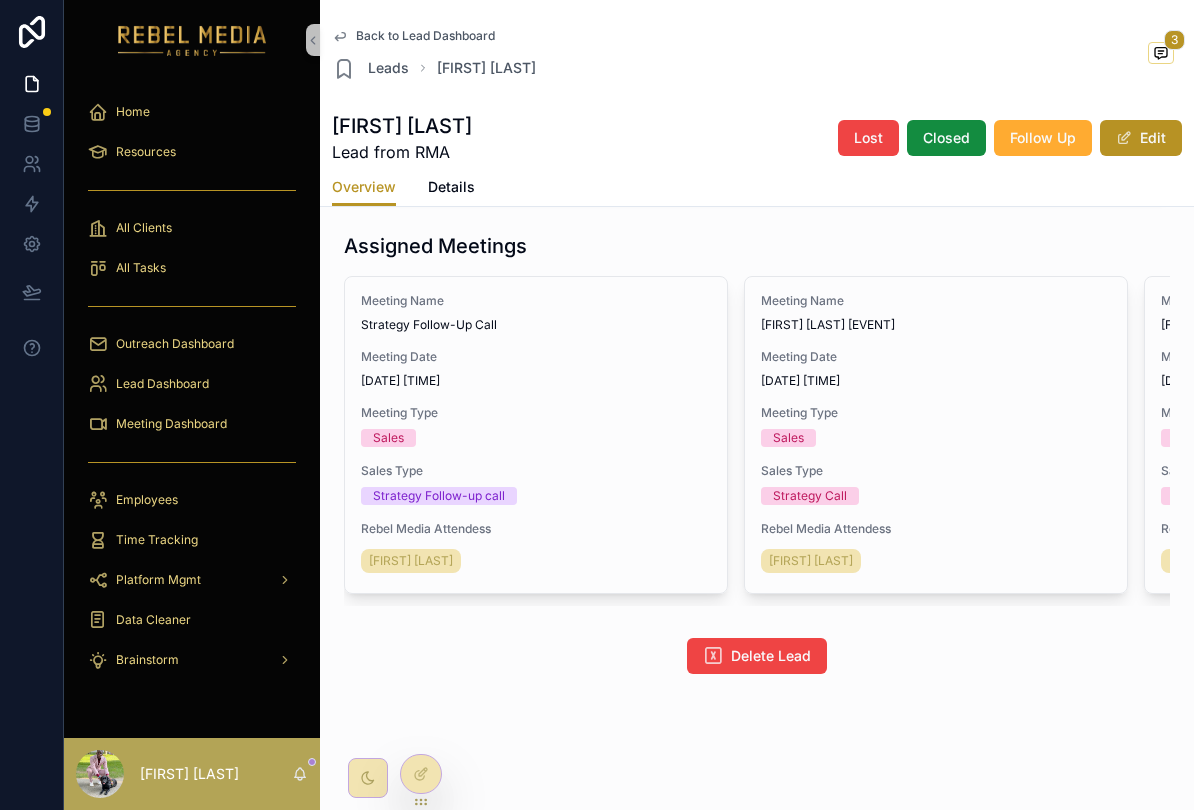 scroll, scrollTop: 1497, scrollLeft: 0, axis: vertical 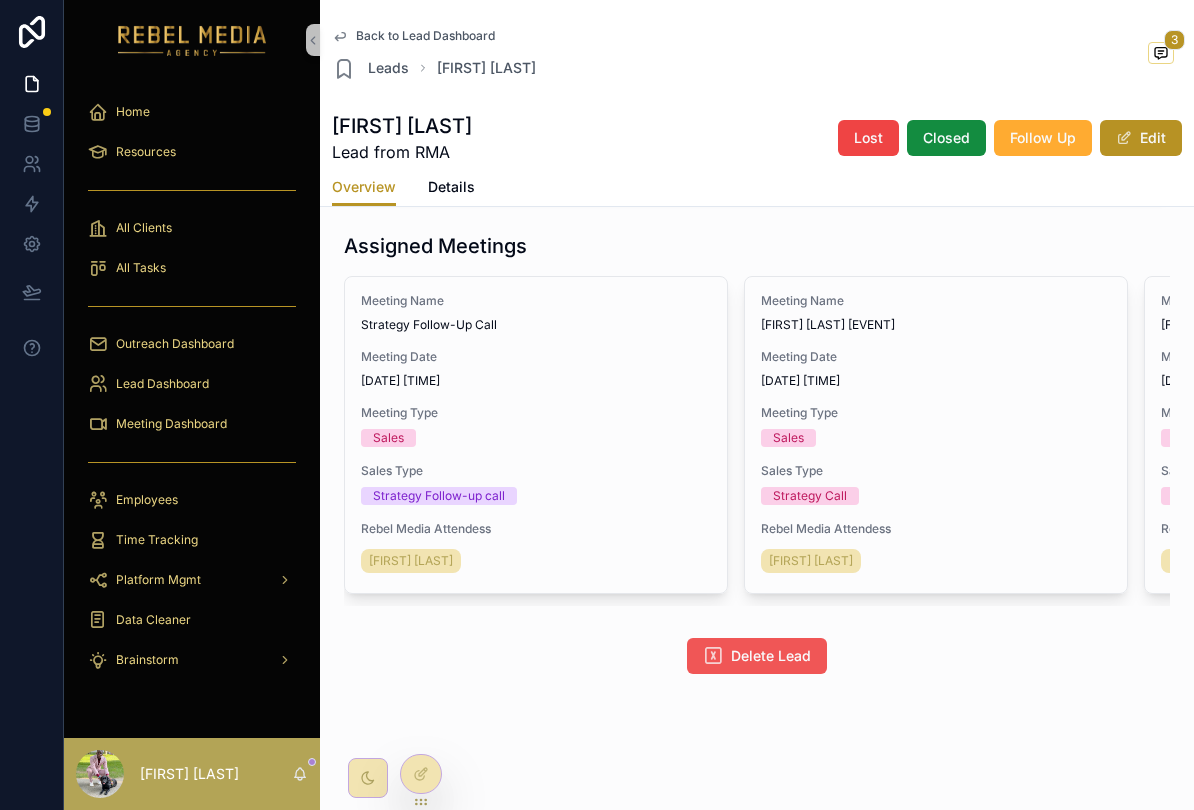 click on "Delete Lead" at bounding box center (771, 656) 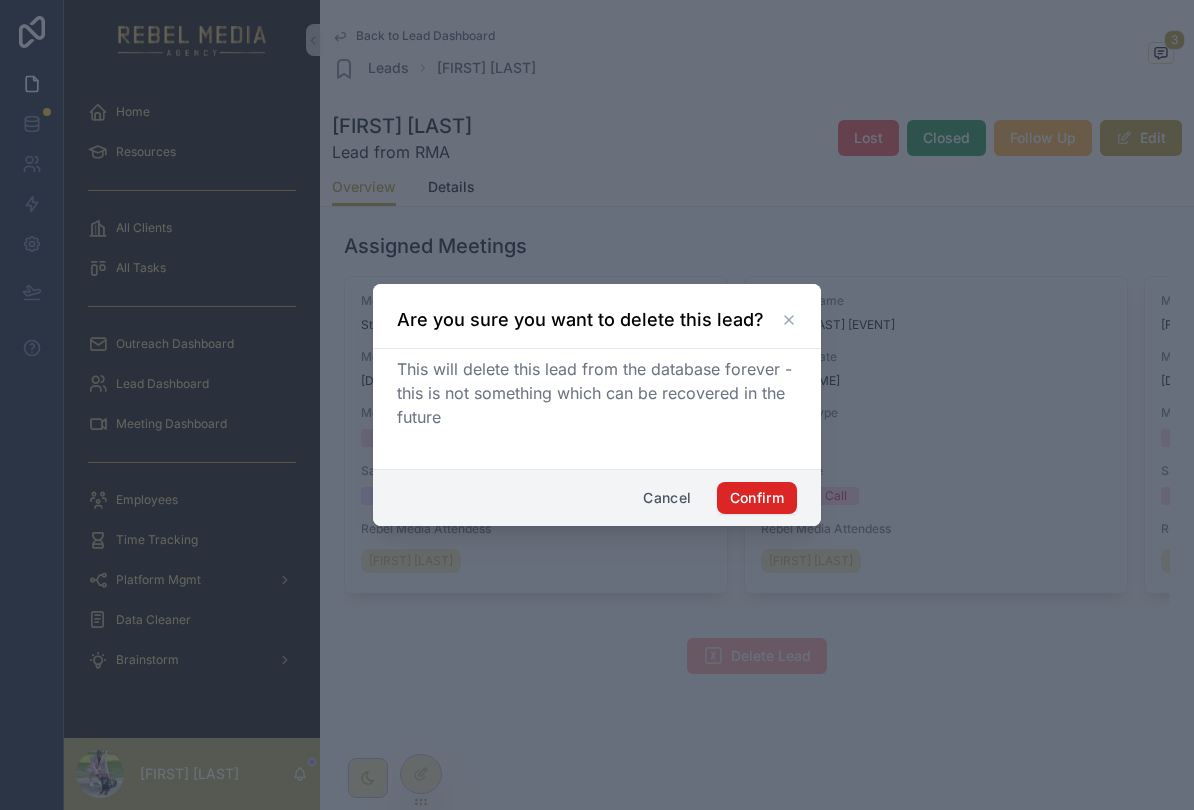 click on "Confirm" at bounding box center [757, 498] 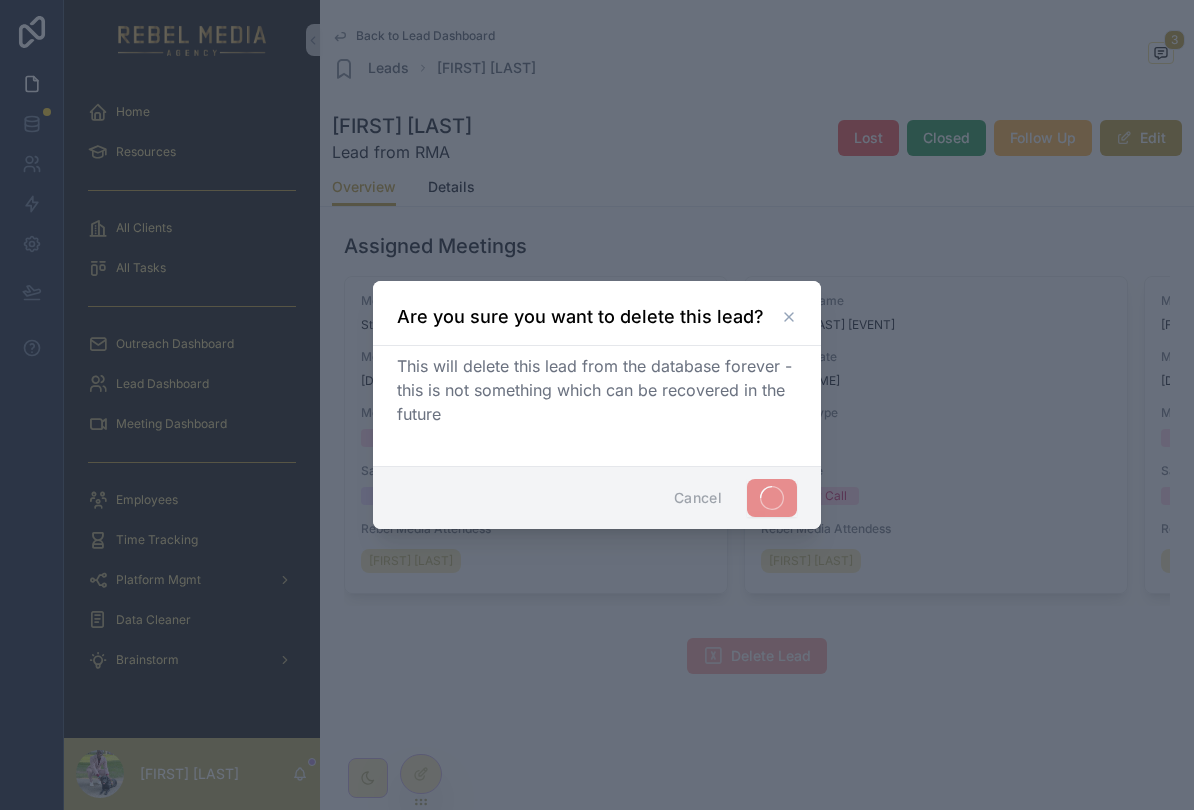 scroll, scrollTop: 0, scrollLeft: 0, axis: both 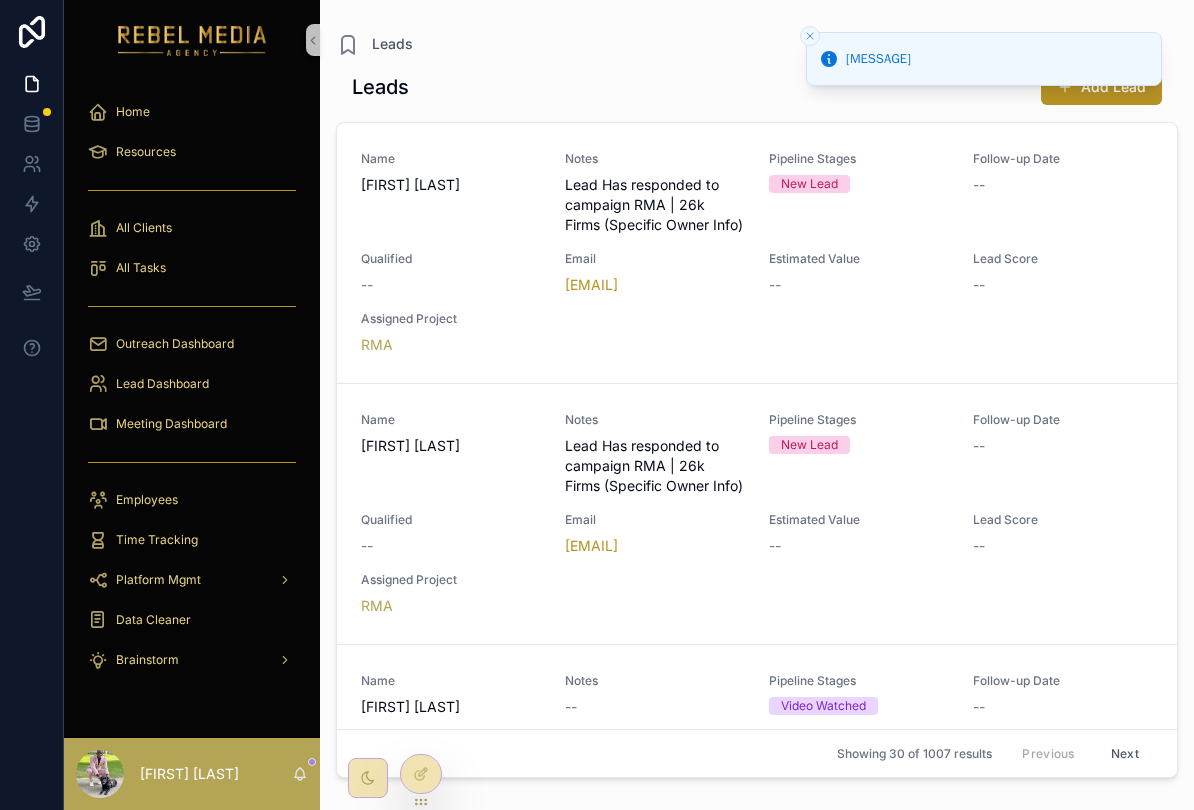 click at bounding box center (810, 36) 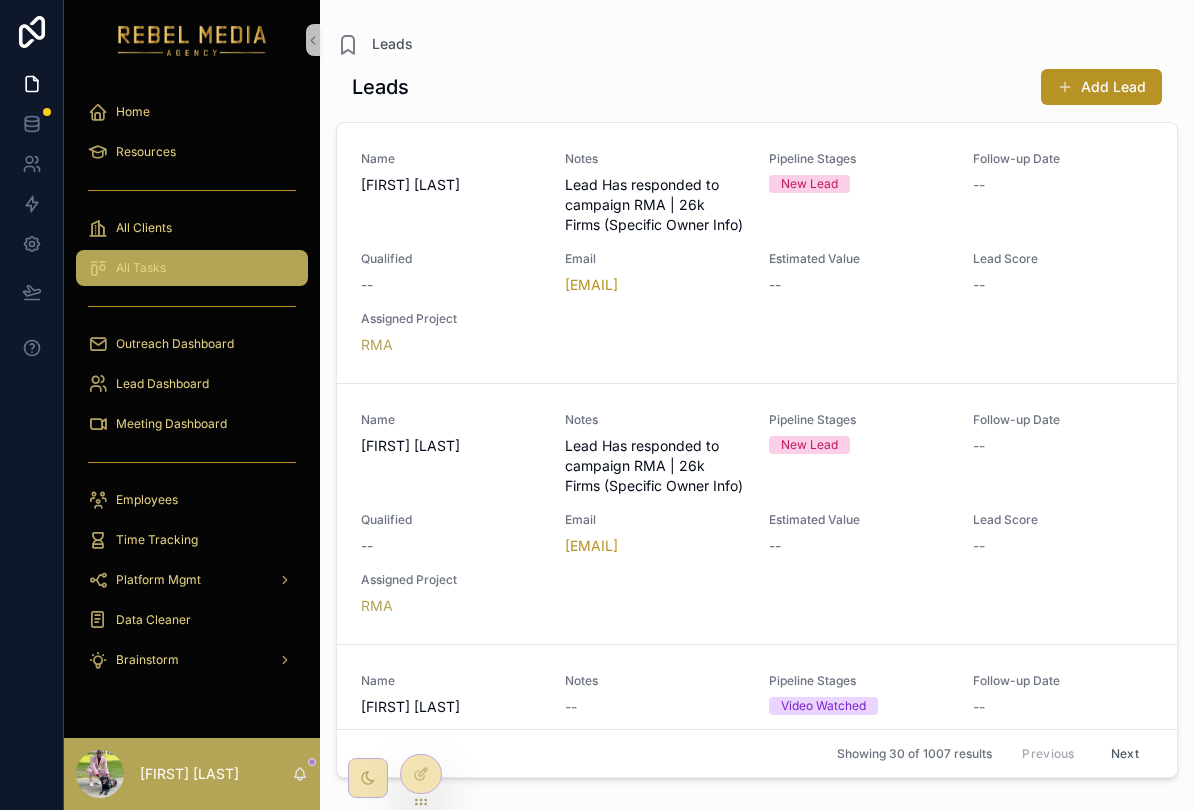 click on "All Tasks" at bounding box center [192, 268] 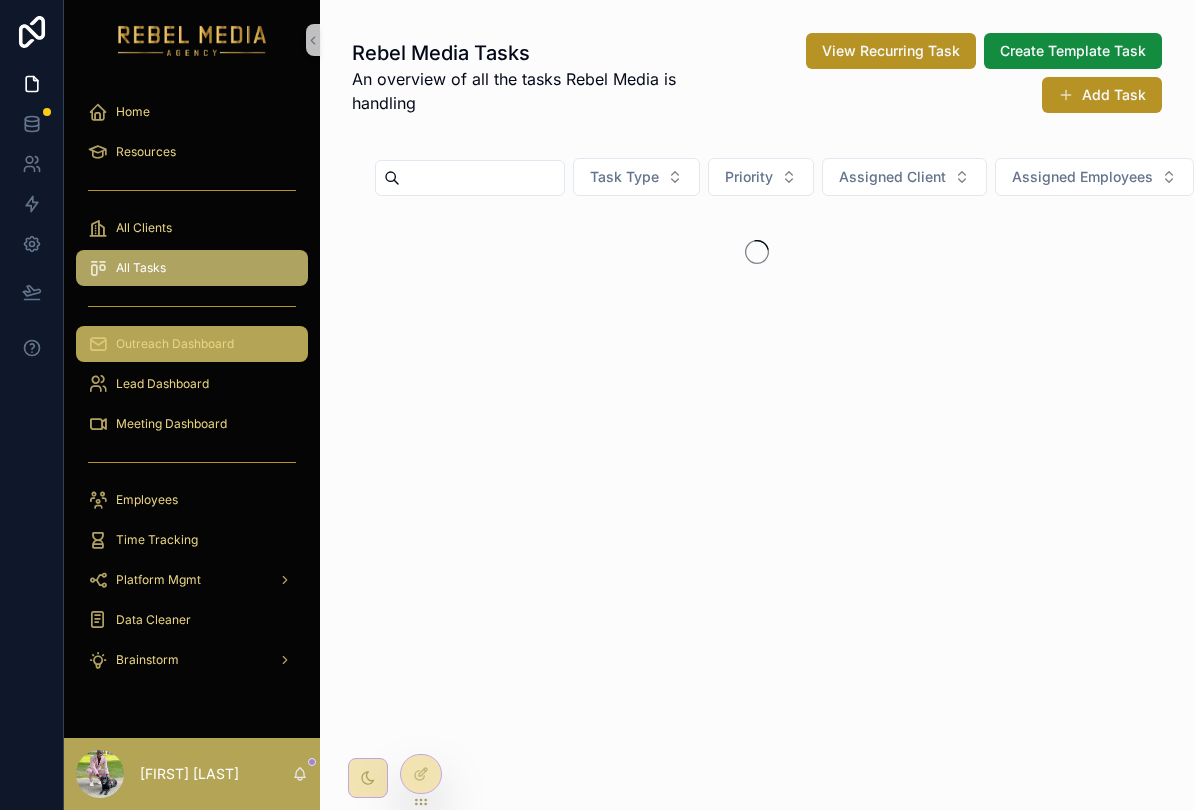 click on "Outreach Dashboard" at bounding box center (192, 344) 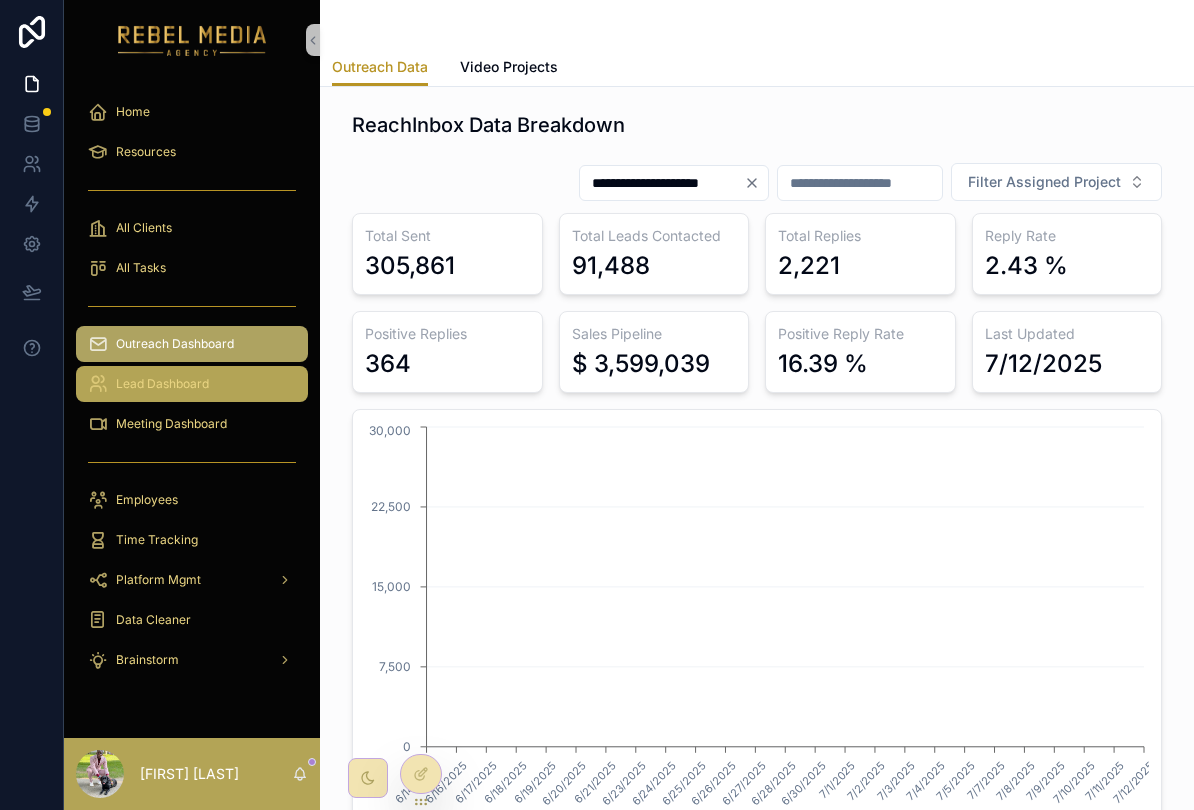 click on "Lead Dashboard" at bounding box center (192, 384) 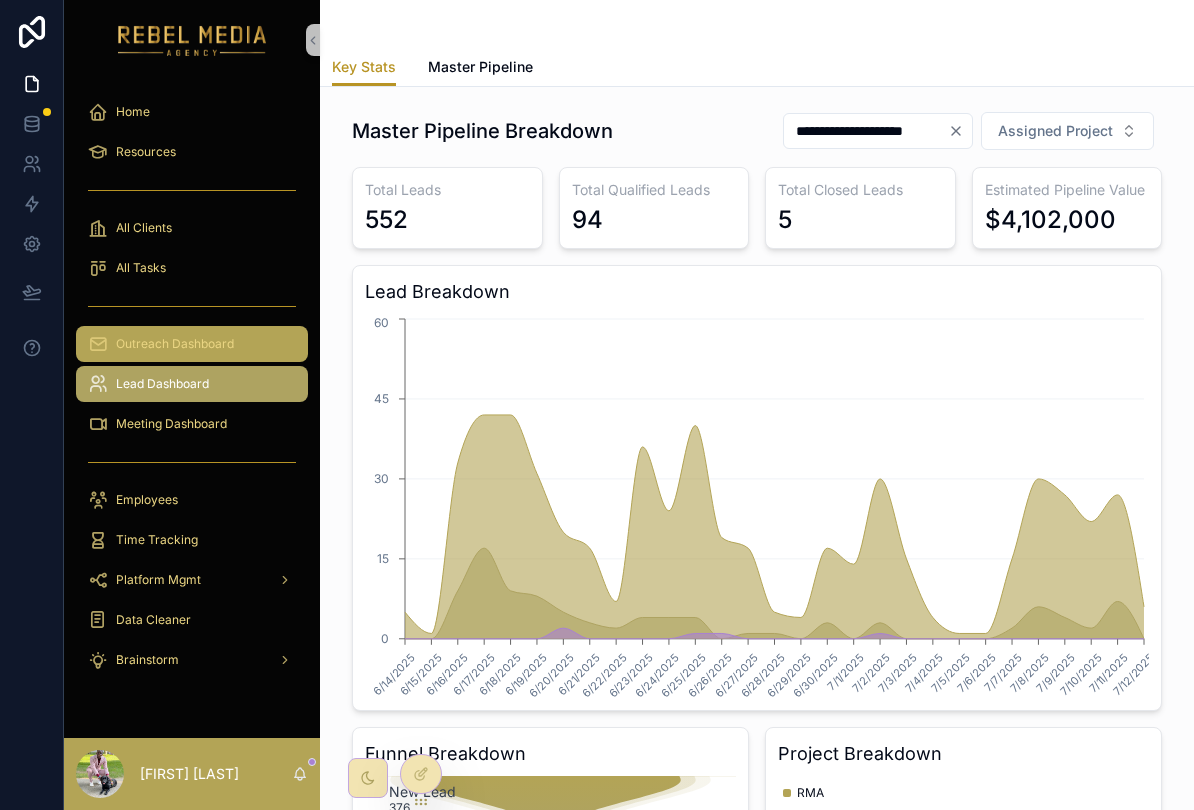 click on "Outreach Dashboard" at bounding box center [192, 344] 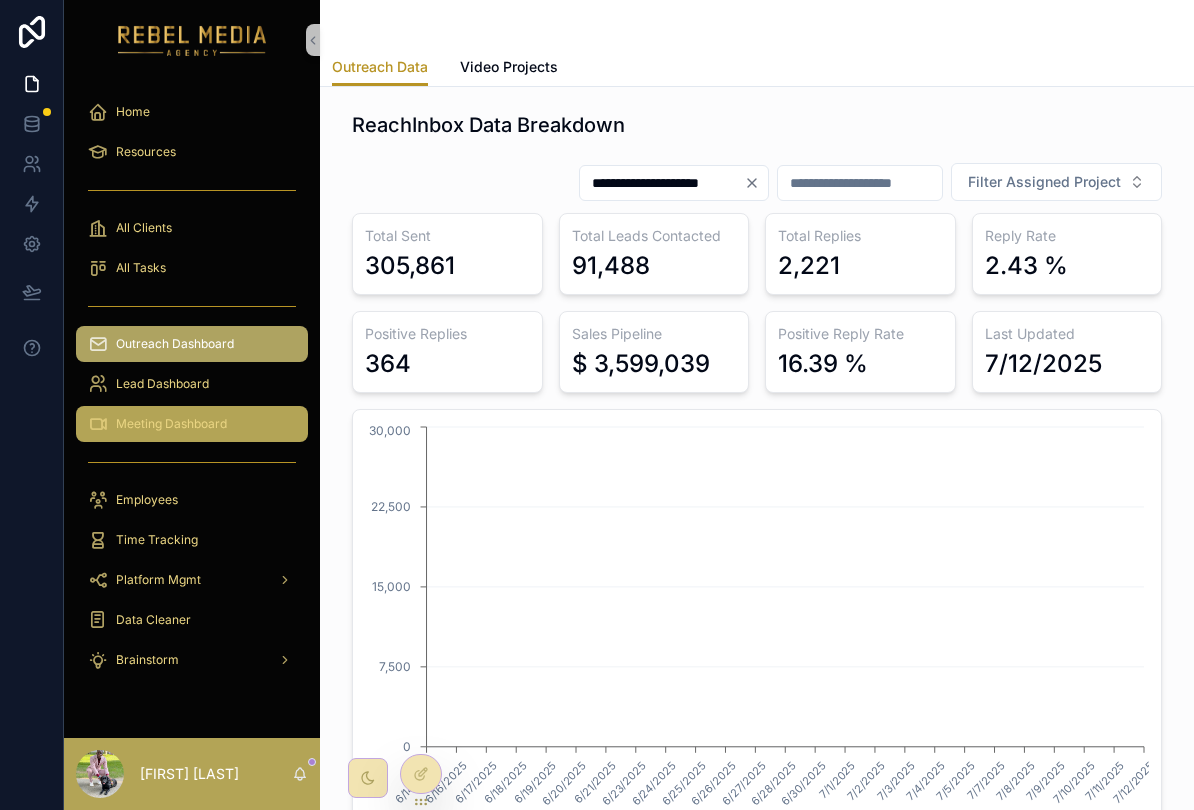 click on "Meeting Dashboard" at bounding box center [192, 424] 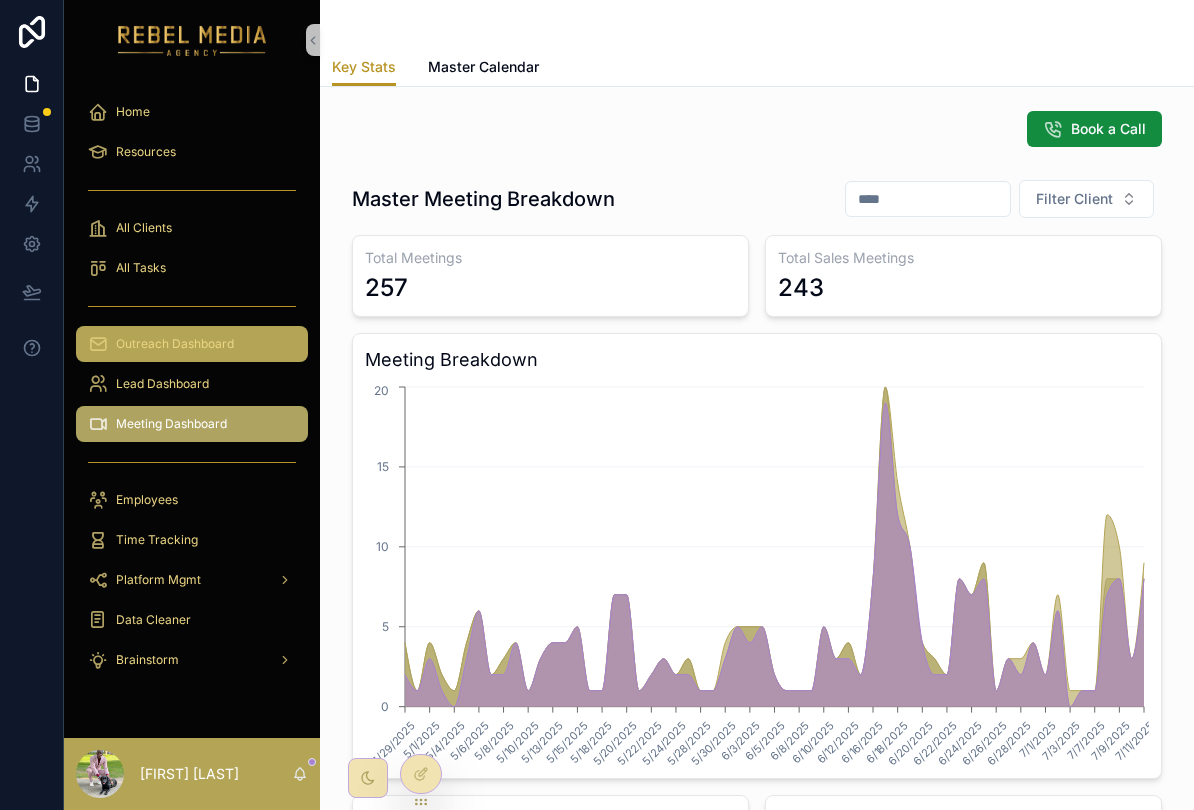 click on "Outreach Dashboard" at bounding box center (192, 344) 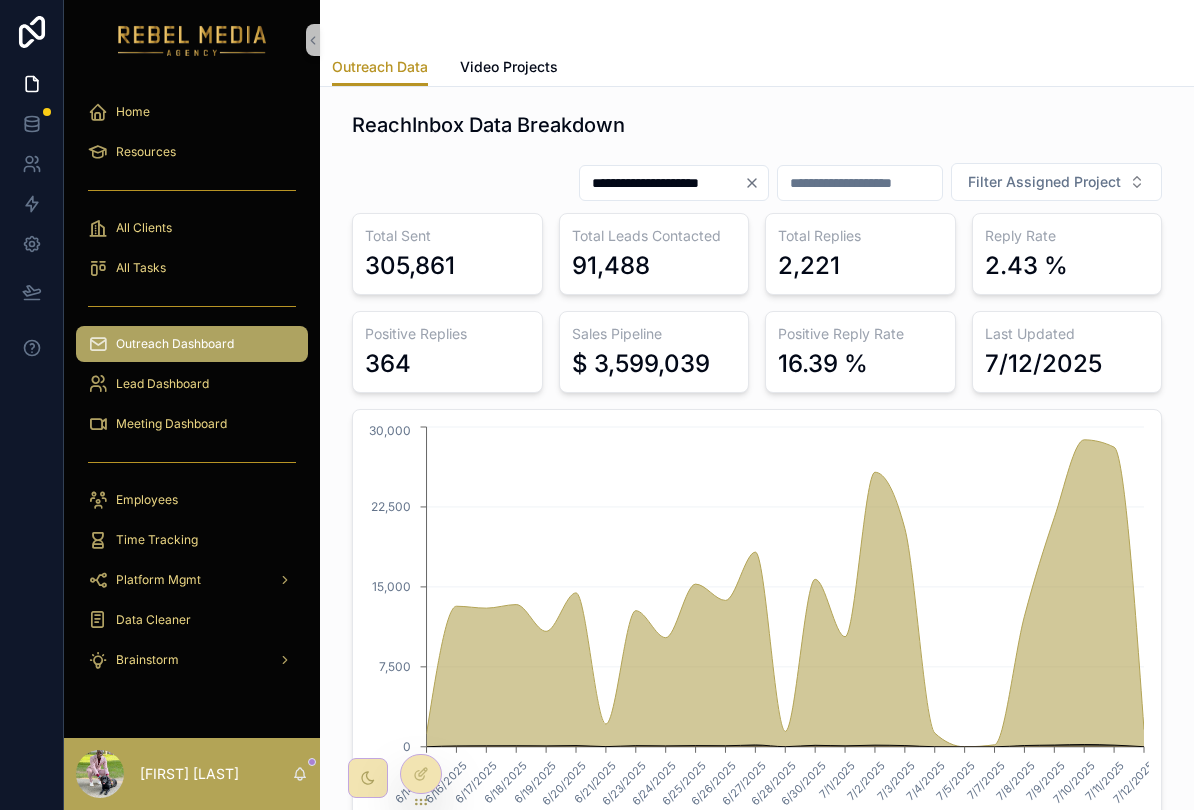 click on "**********" at bounding box center (662, 183) 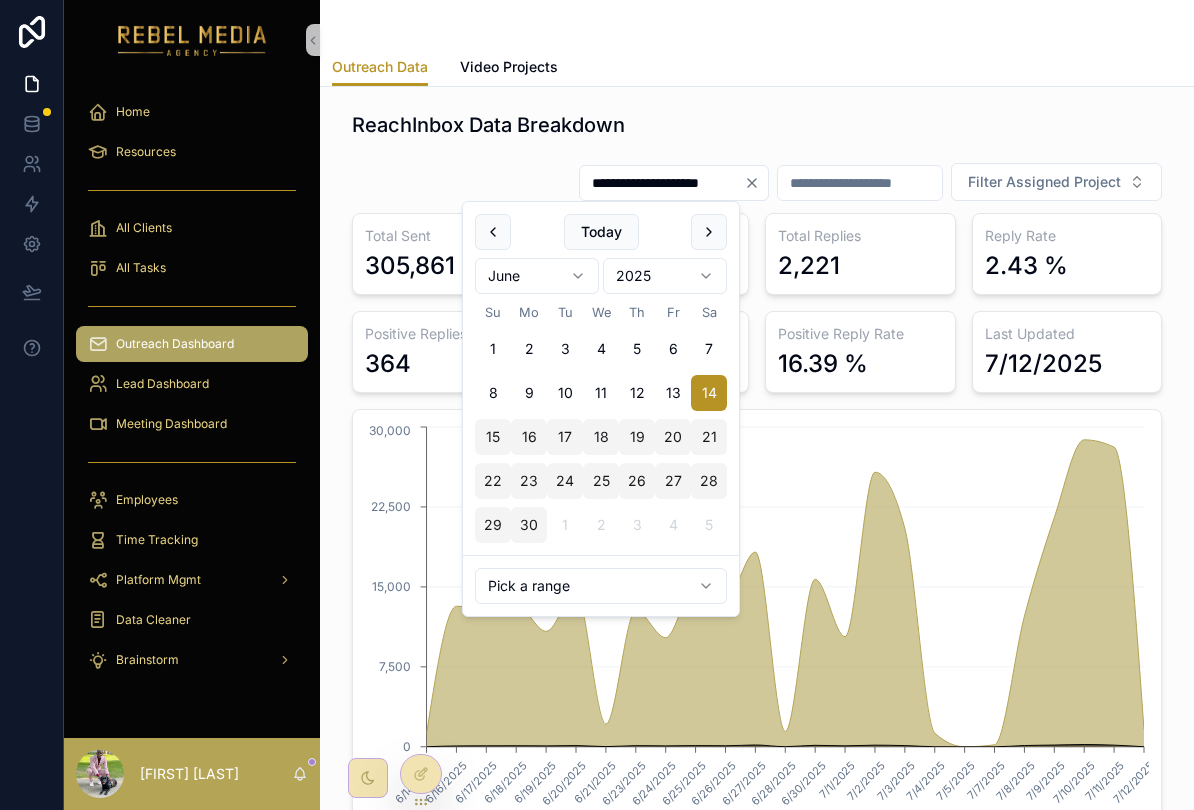 click 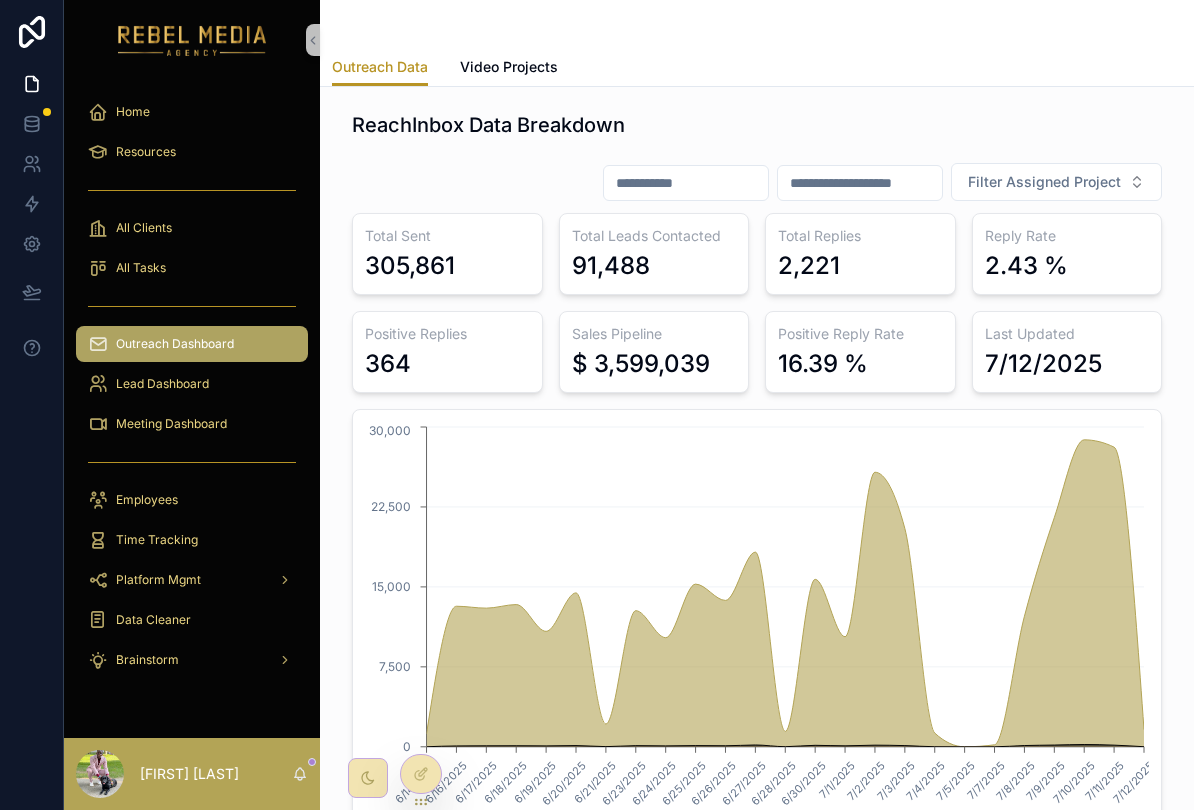 click on "**********" at bounding box center (757, 514) 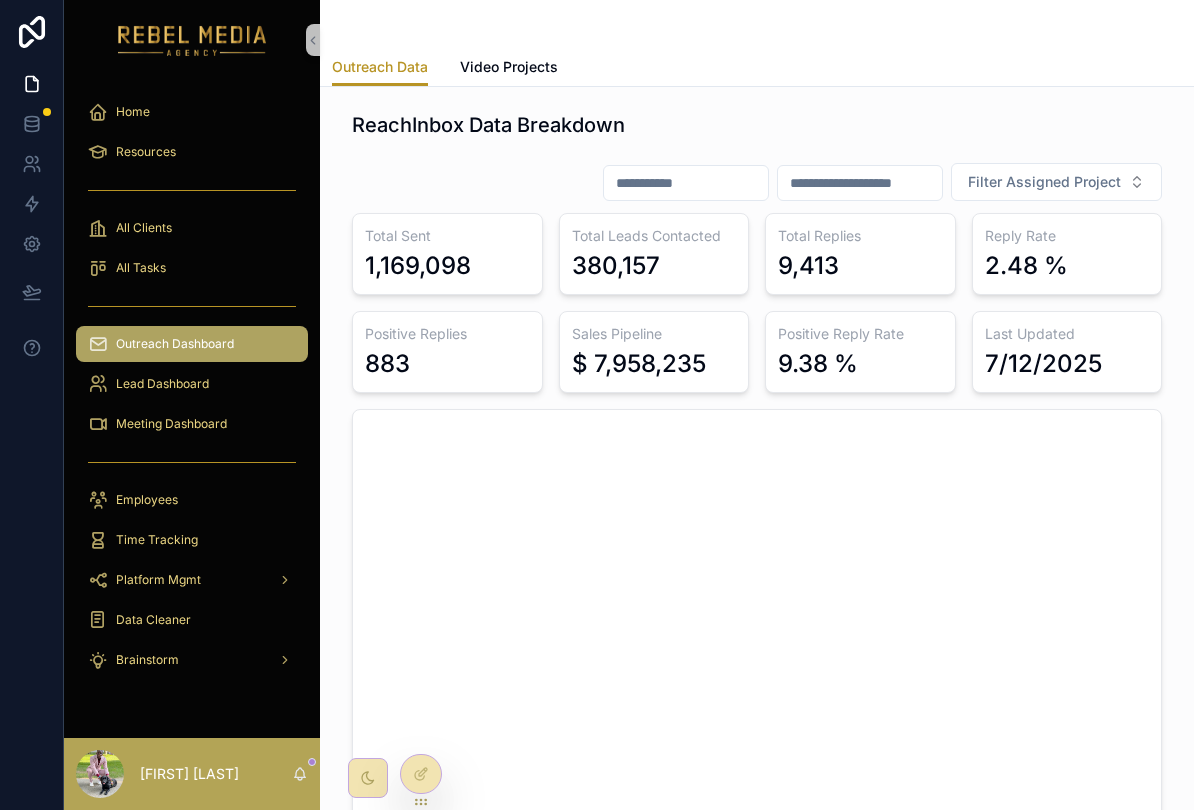 scroll, scrollTop: 0, scrollLeft: 432, axis: horizontal 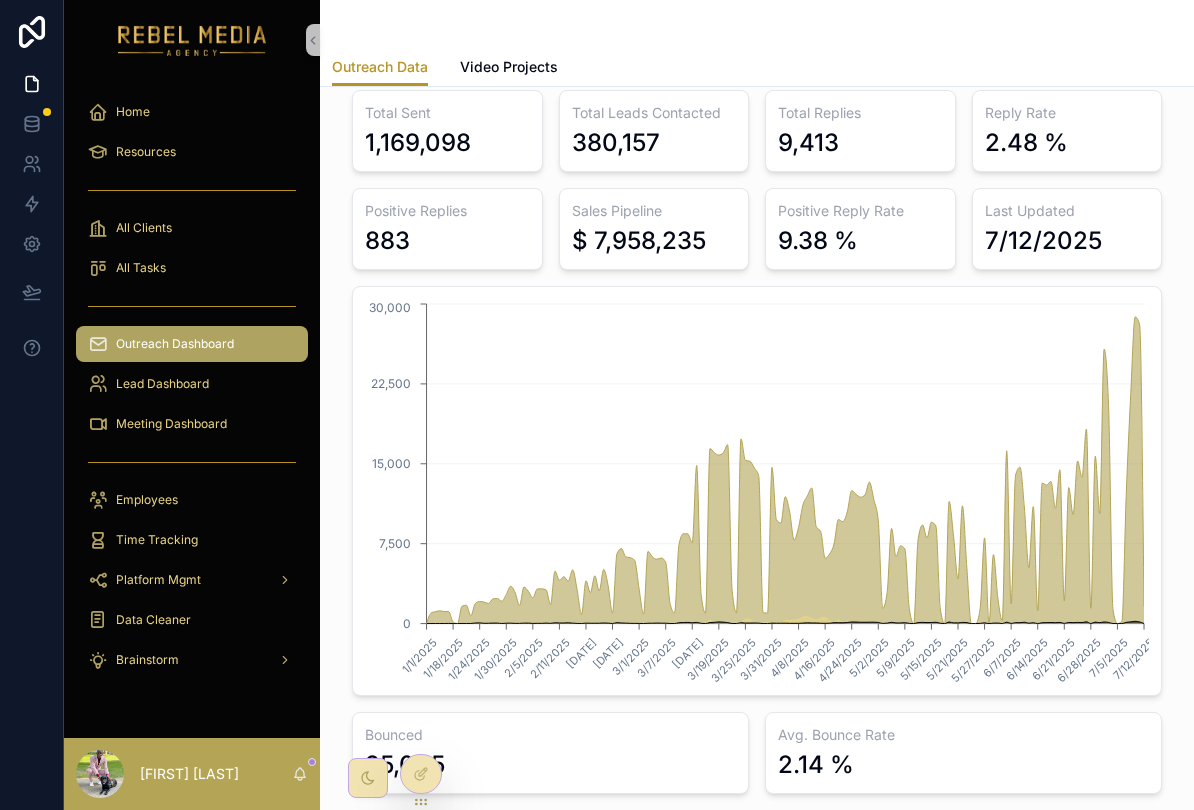click on "Outreach Dashboard" at bounding box center (192, 344) 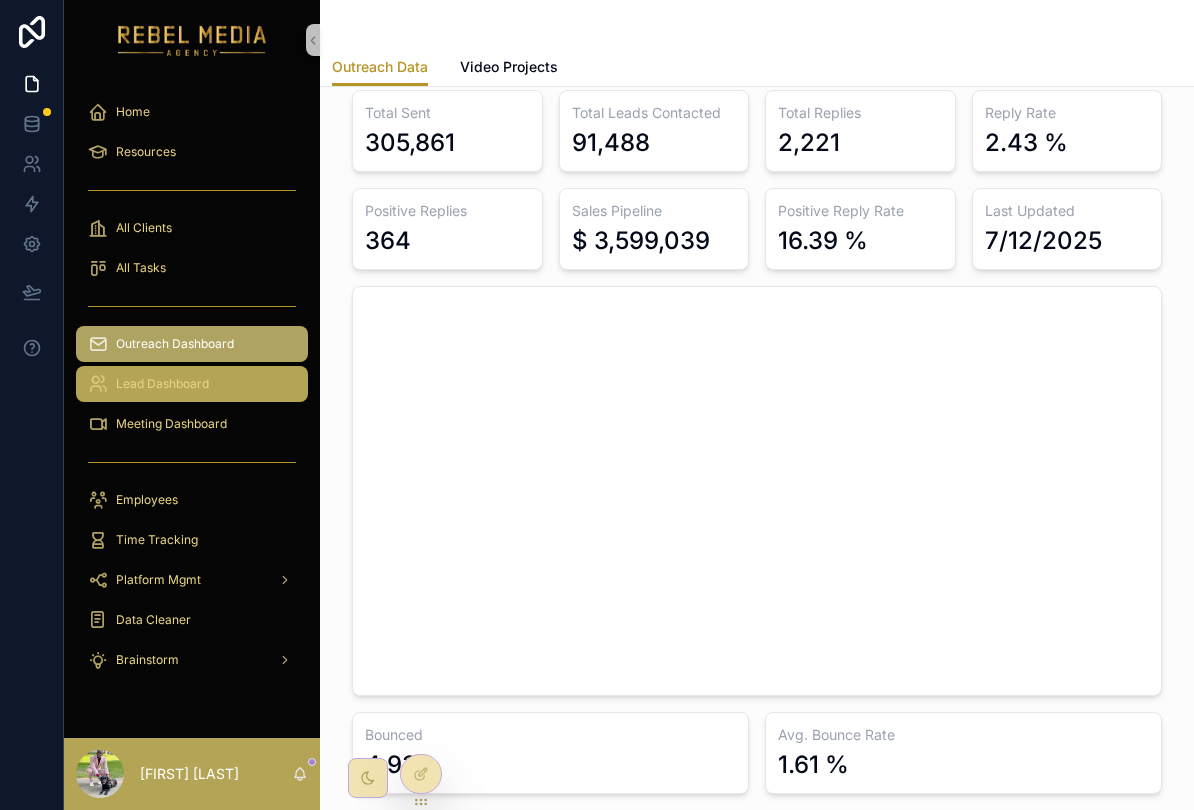 scroll, scrollTop: 129, scrollLeft: 0, axis: vertical 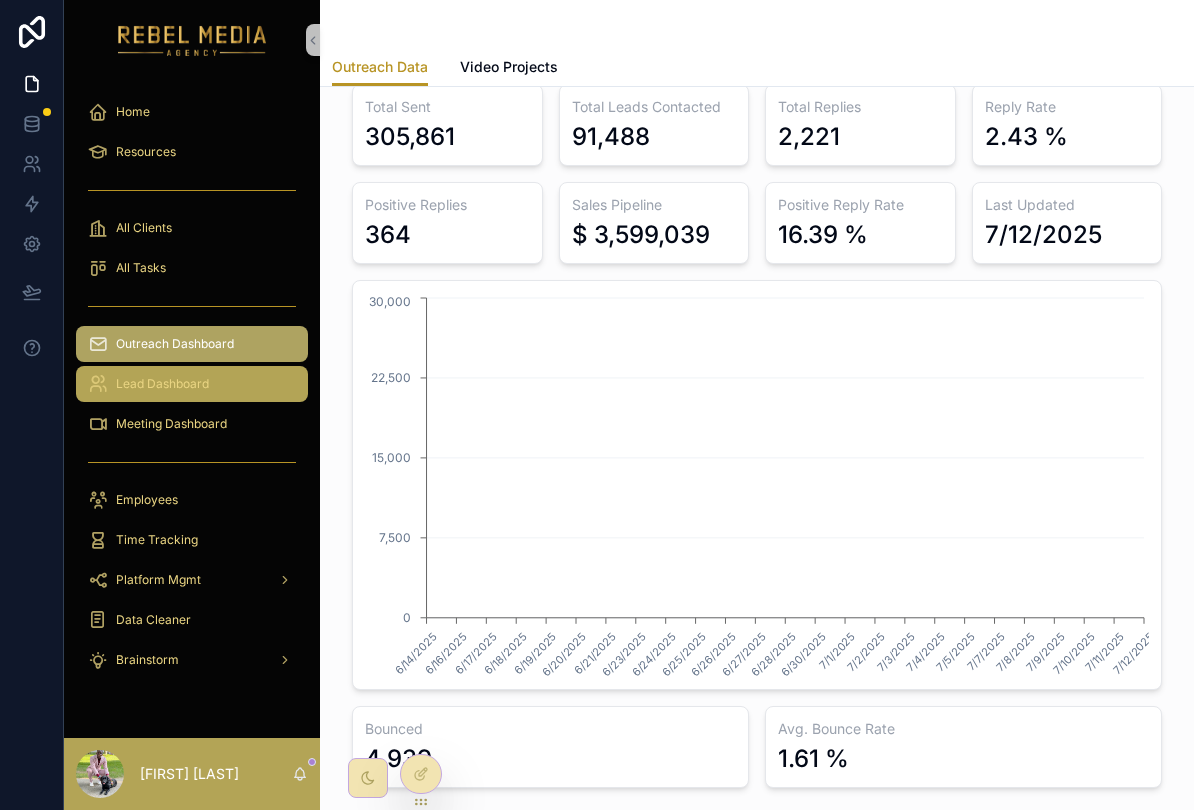 click on "Lead Dashboard" at bounding box center (192, 384) 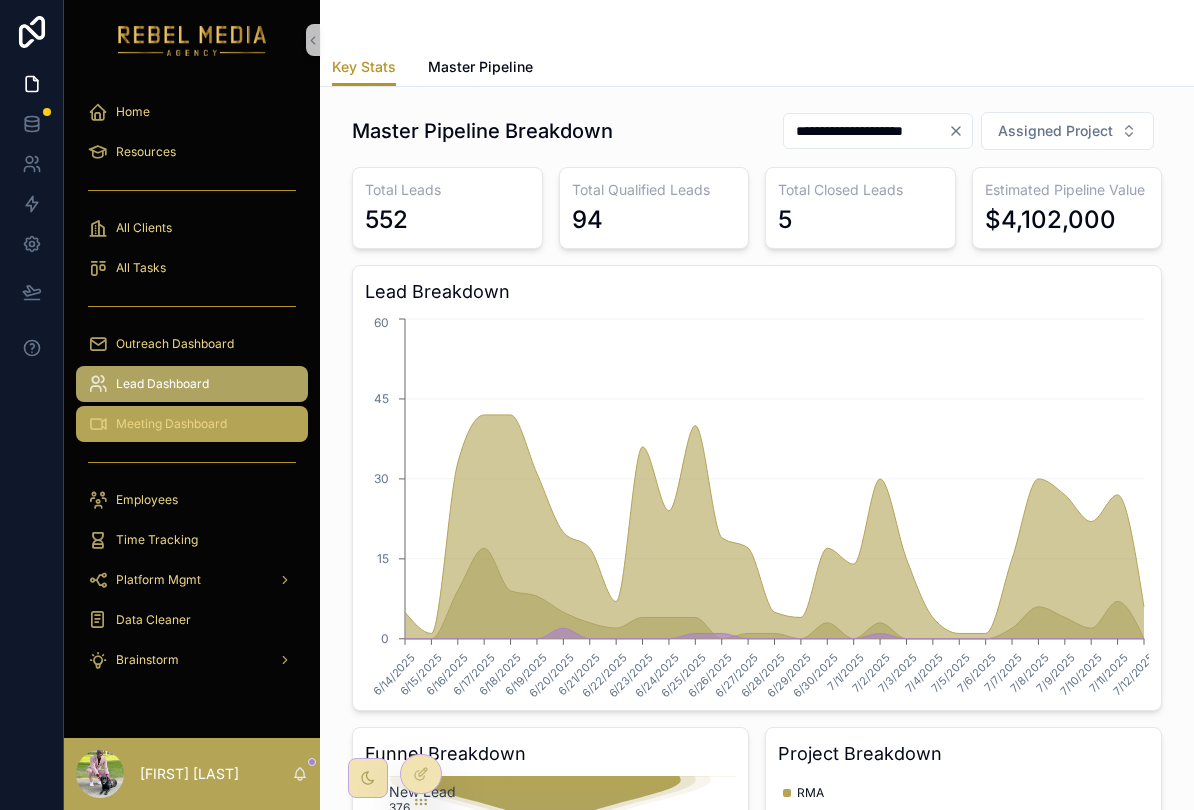 click on "Meeting Dashboard" at bounding box center [192, 424] 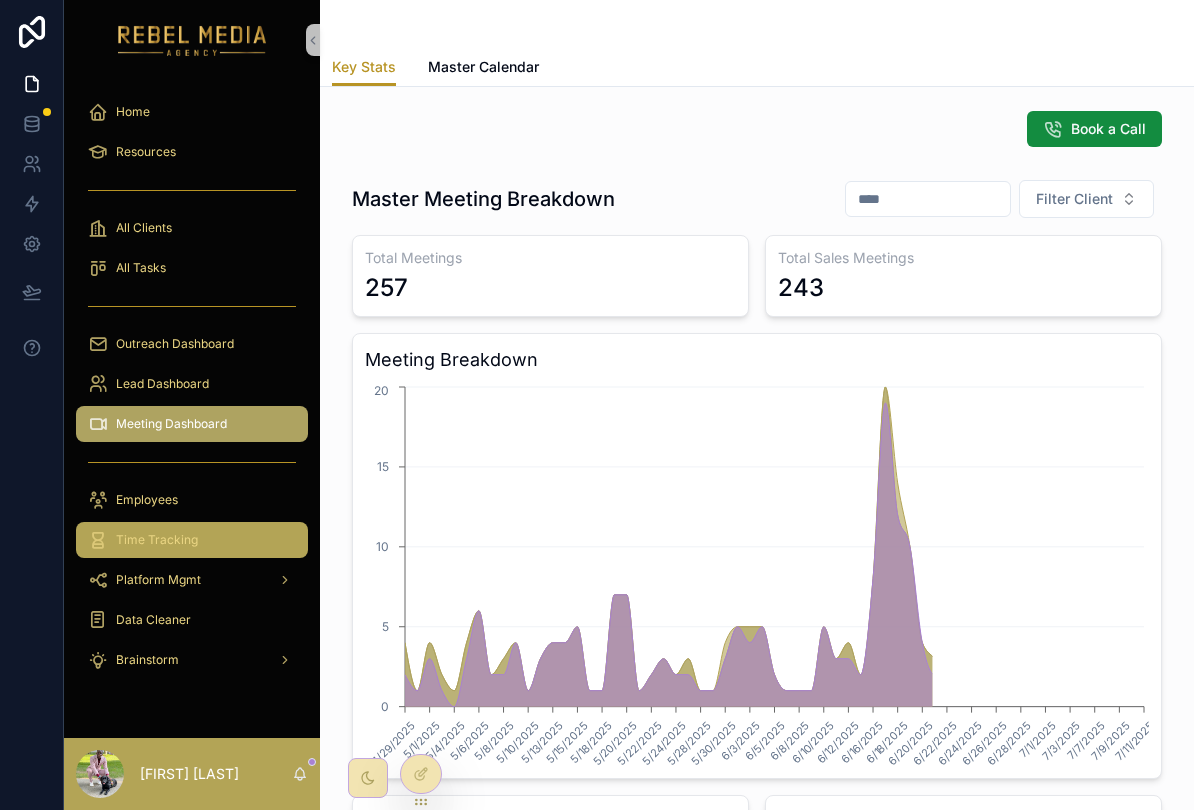 click on "Time Tracking" at bounding box center [192, 540] 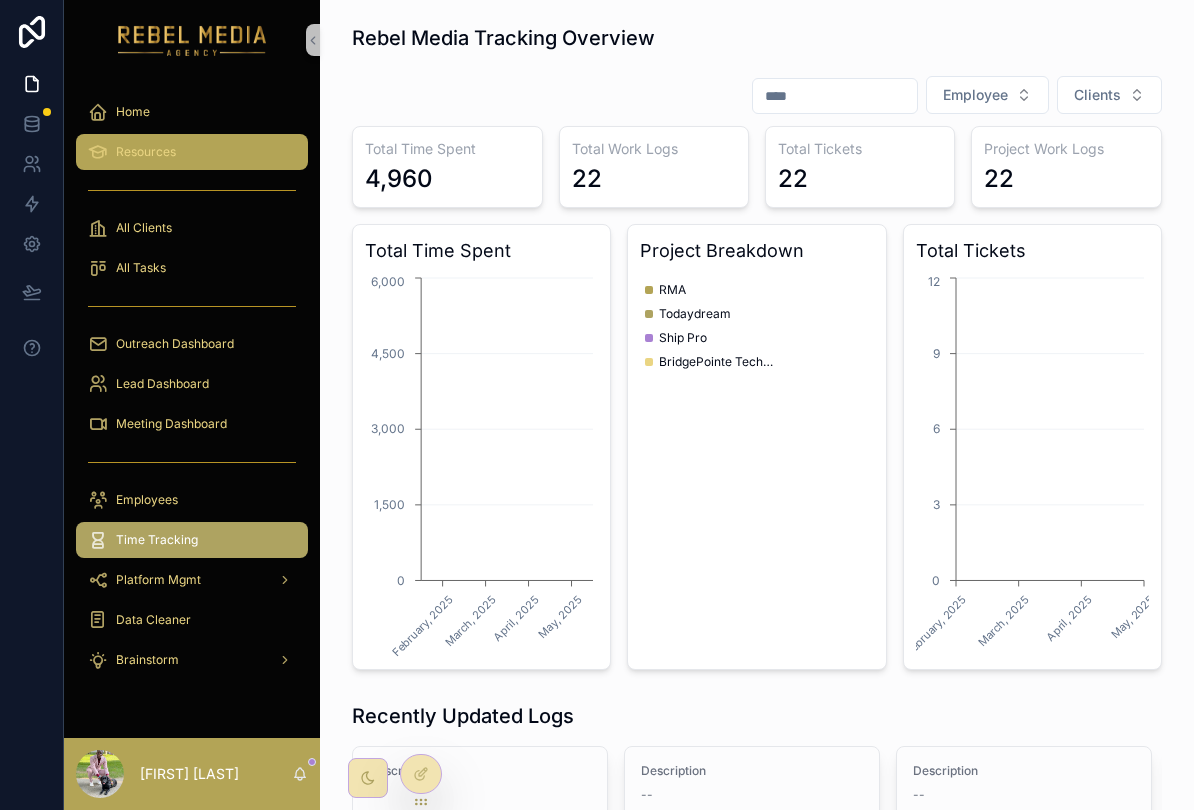 click on "Resources" at bounding box center [192, 152] 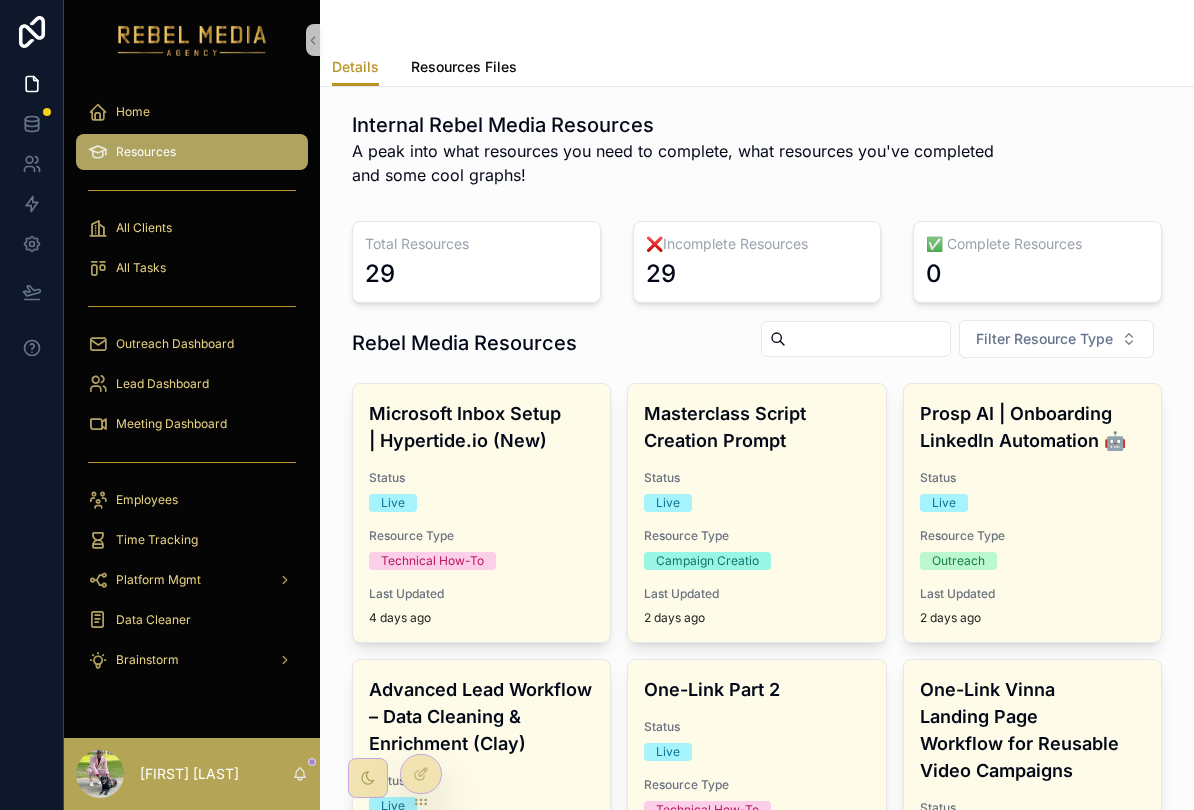 click on "Resources Files" at bounding box center (464, 67) 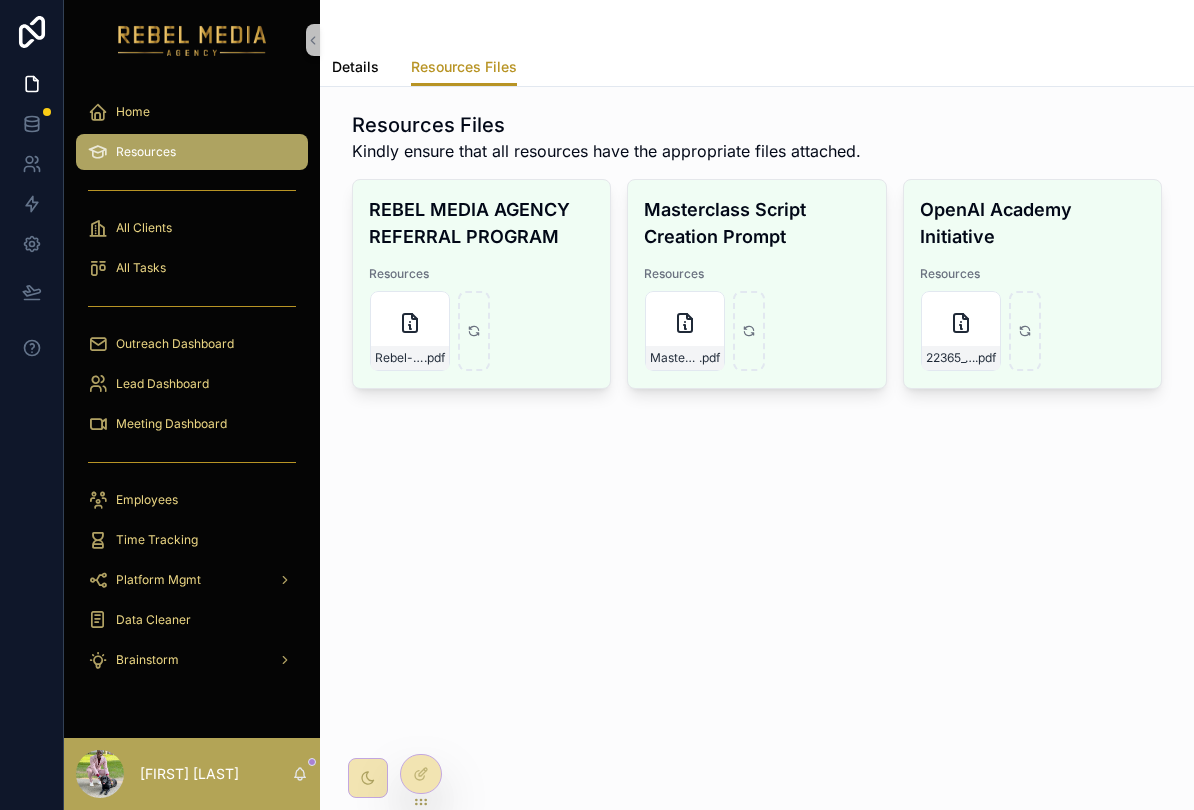 click on "Details" at bounding box center (355, 69) 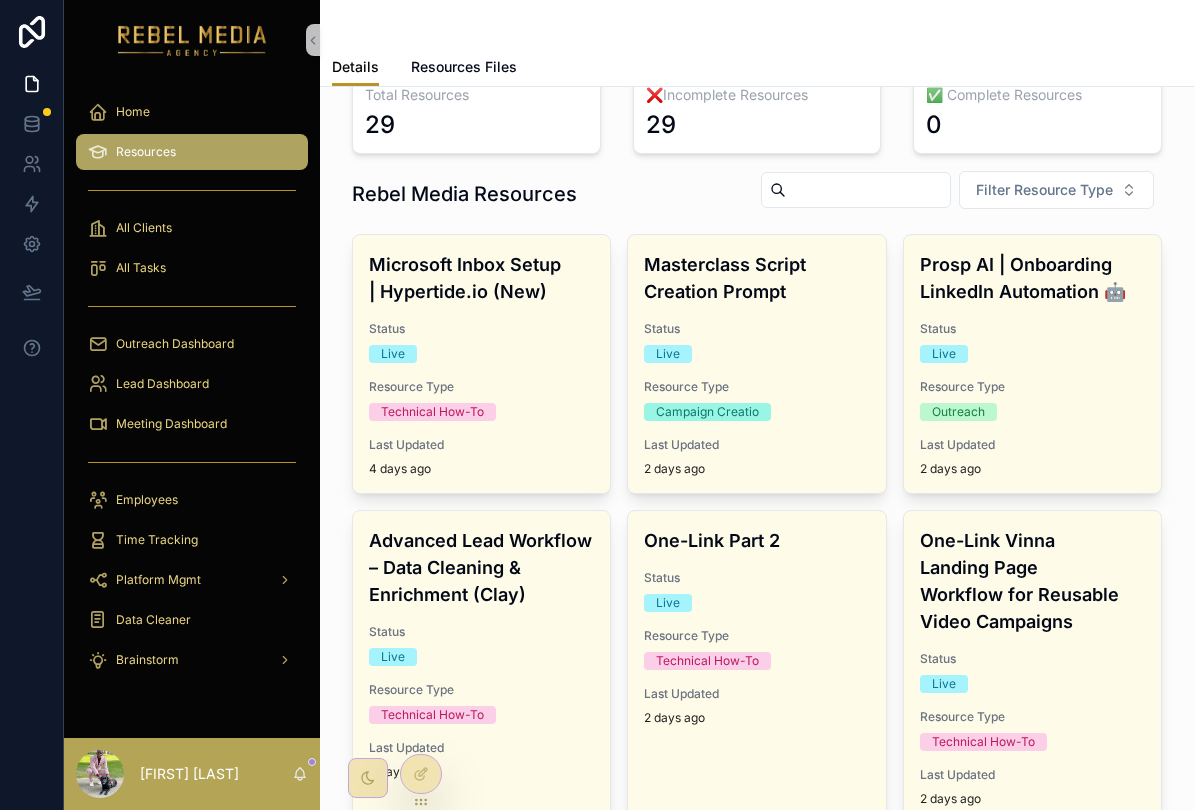 scroll, scrollTop: 143, scrollLeft: 0, axis: vertical 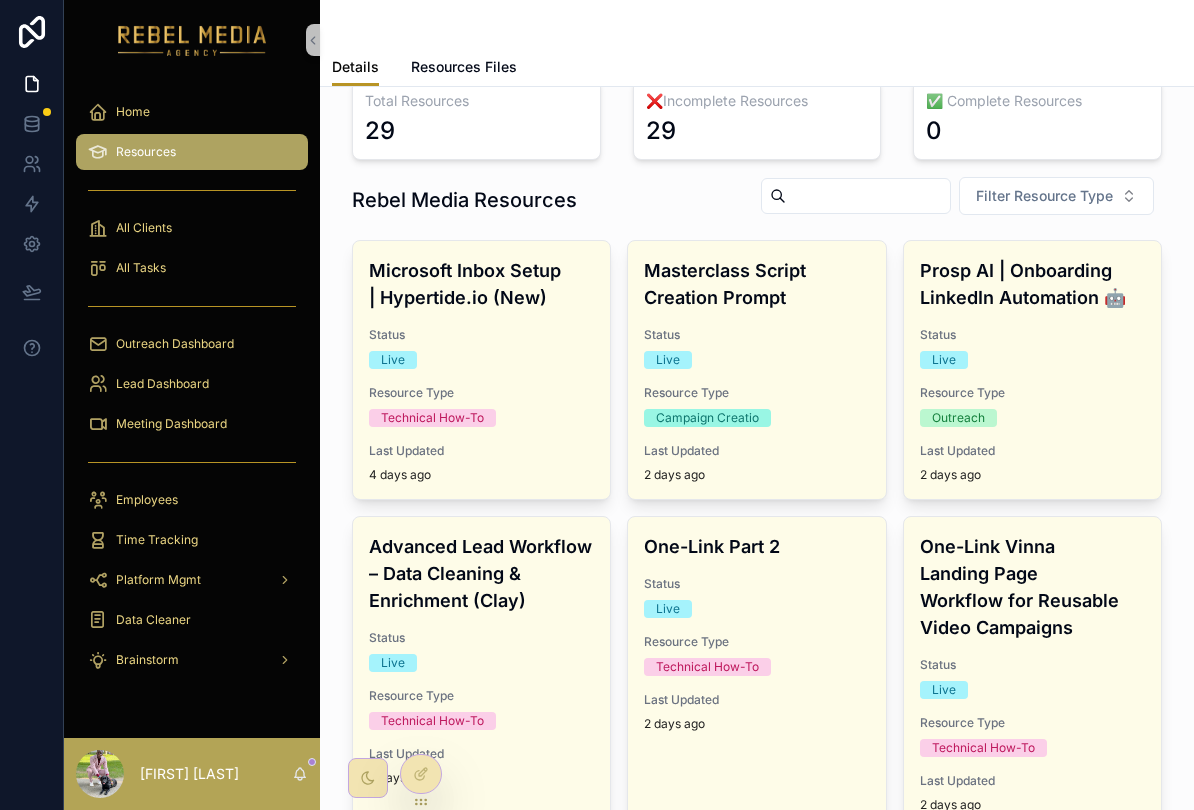 click on "Filter Resource Type" at bounding box center [1056, 196] 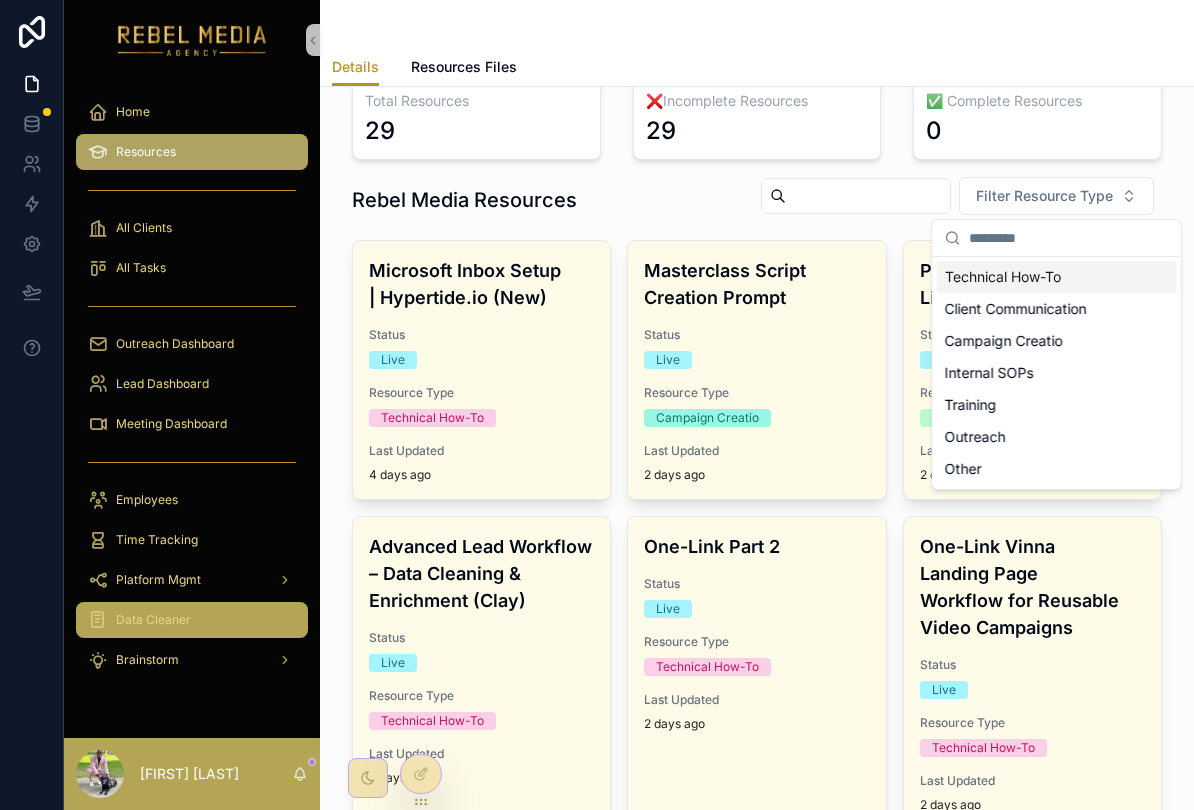 click on "Data Cleaner" at bounding box center [192, 620] 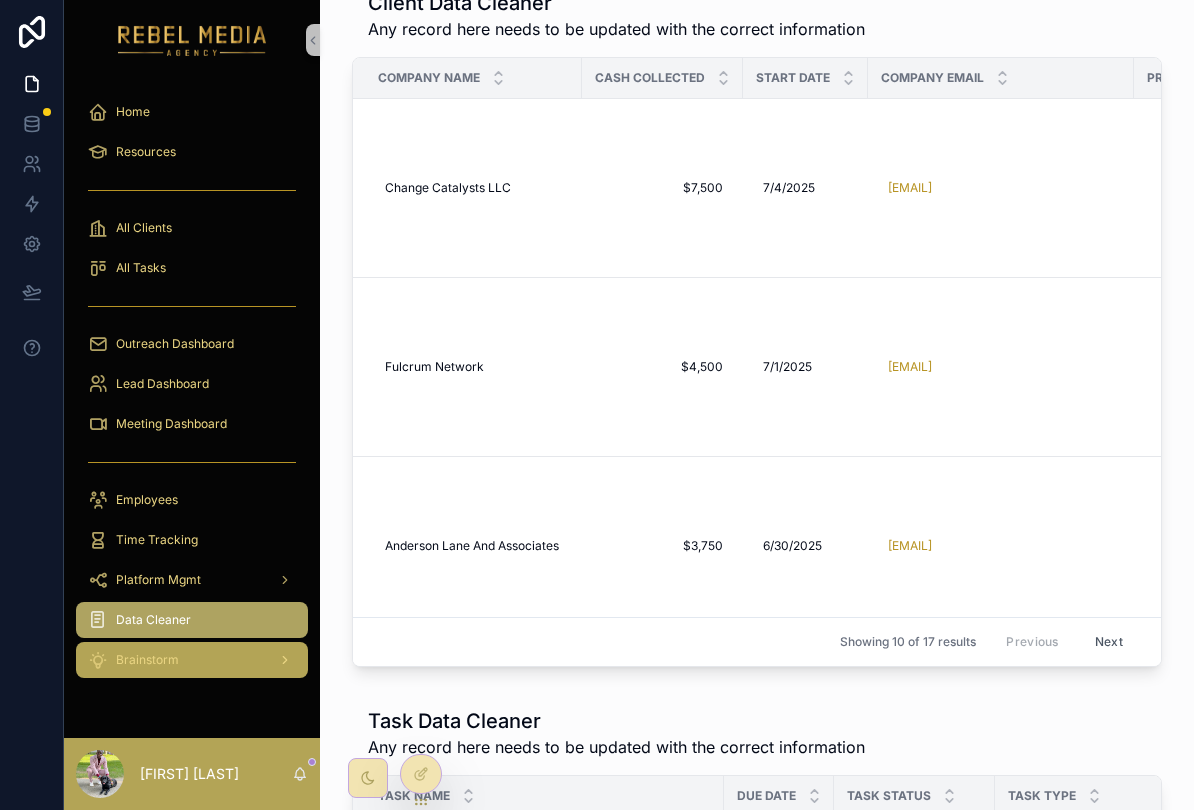 click on "Brainstorm" at bounding box center [192, 660] 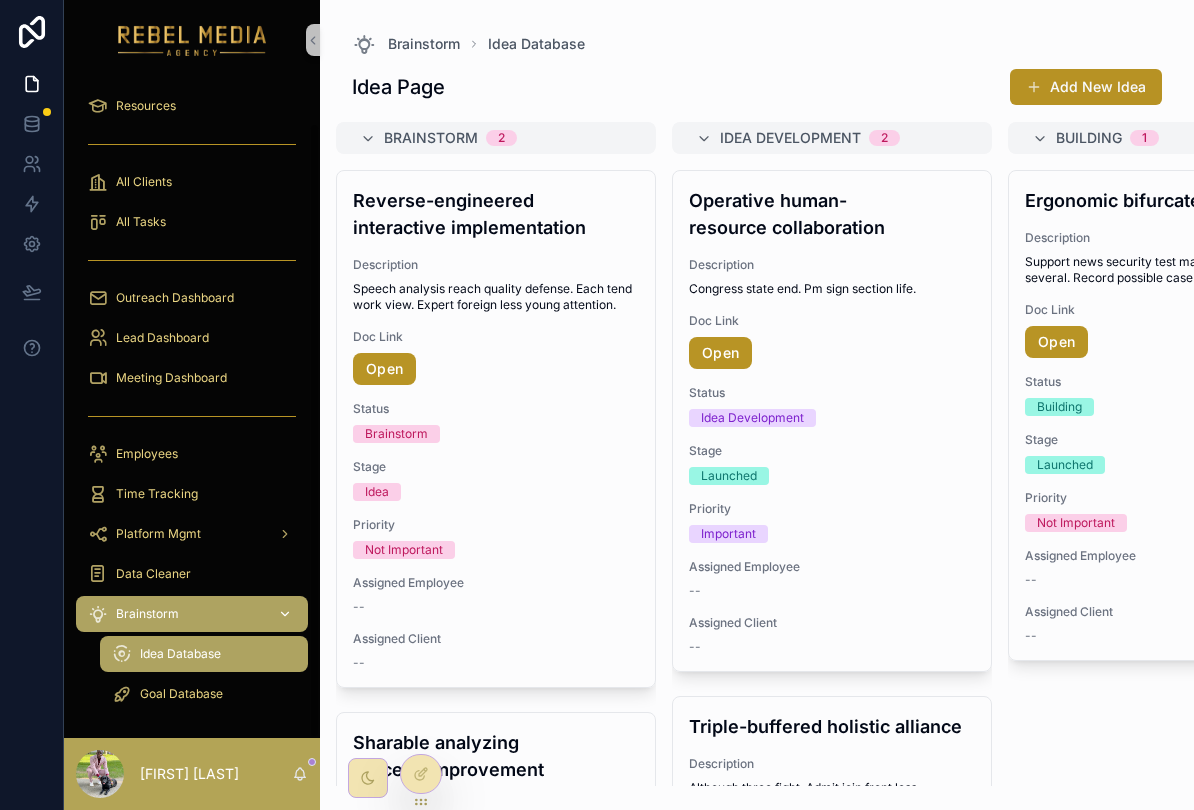 scroll, scrollTop: 46, scrollLeft: 0, axis: vertical 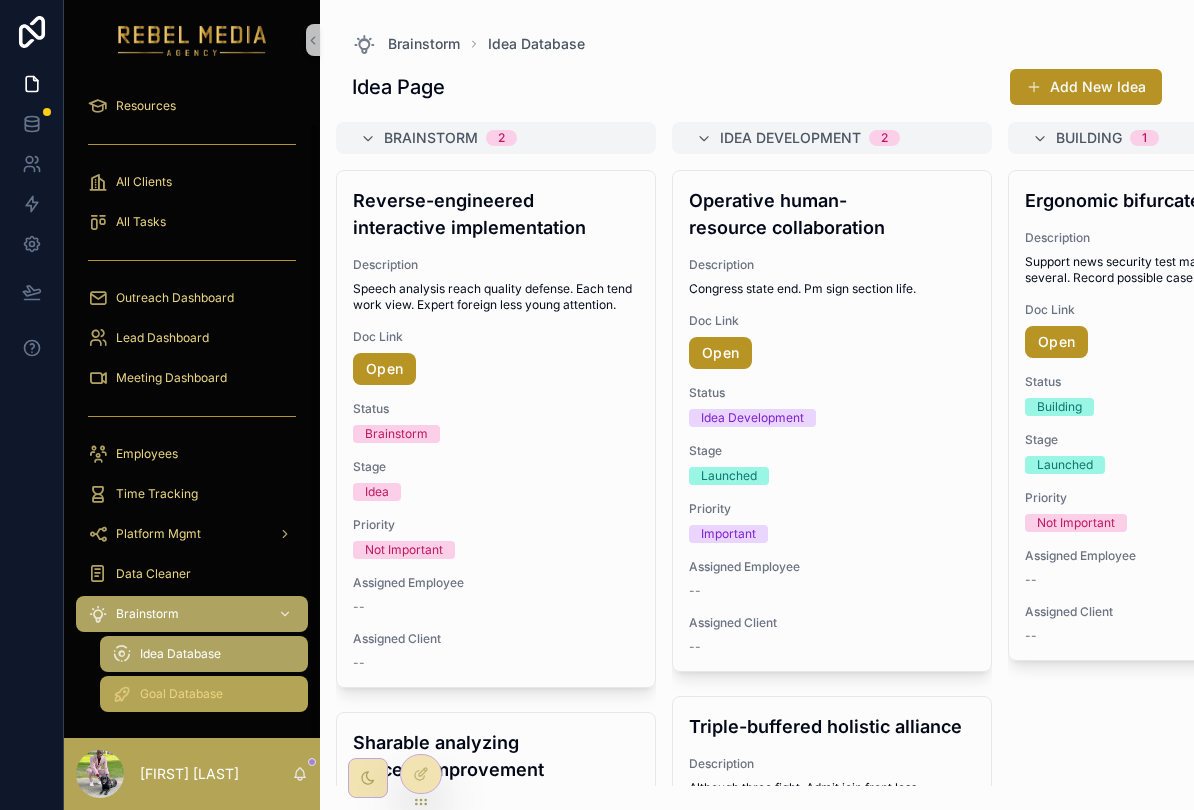 click on "Goal Database" at bounding box center (204, 694) 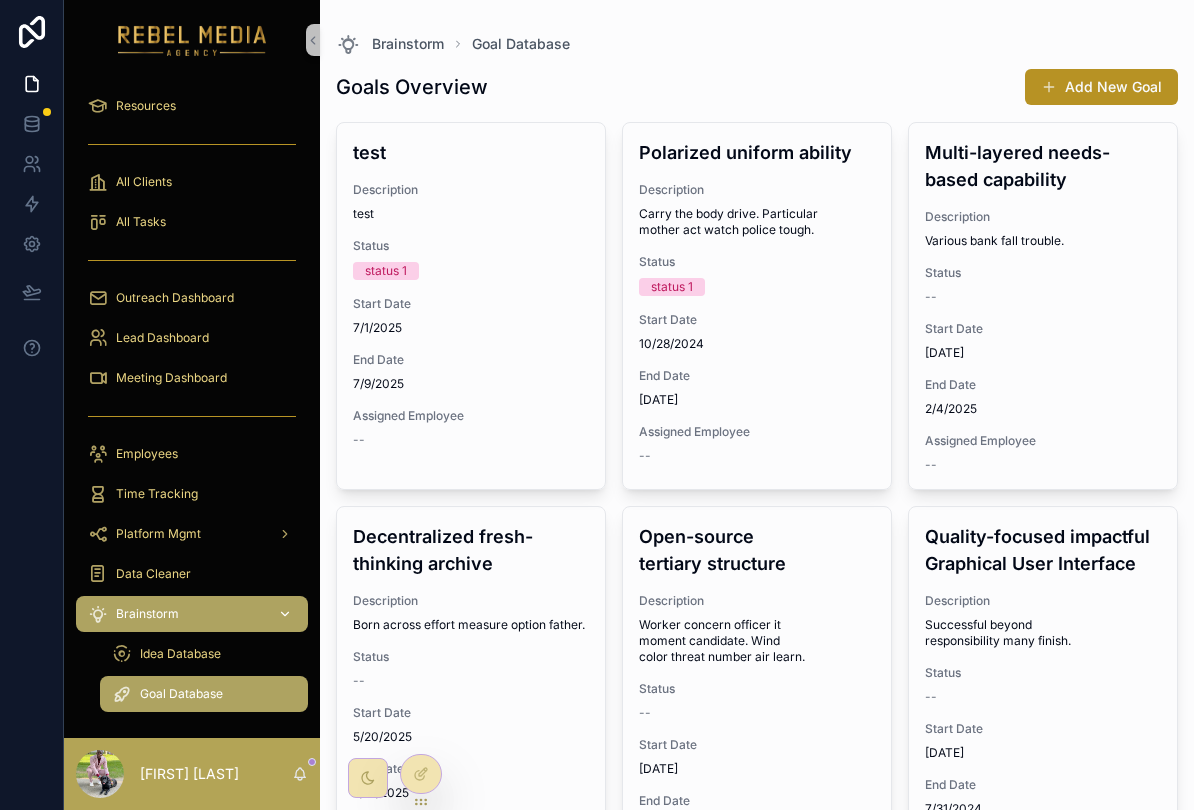 click on "Brainstorm" at bounding box center (192, 614) 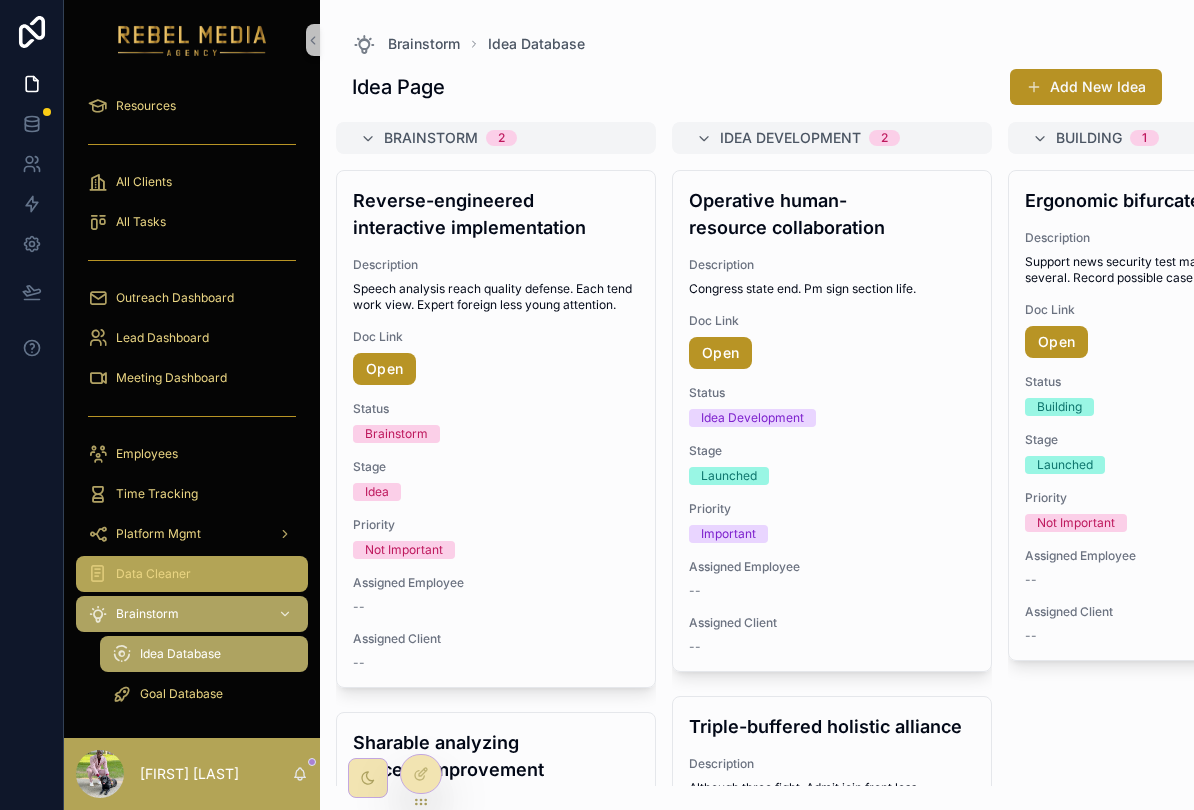 click on "Data Cleaner" at bounding box center (192, 574) 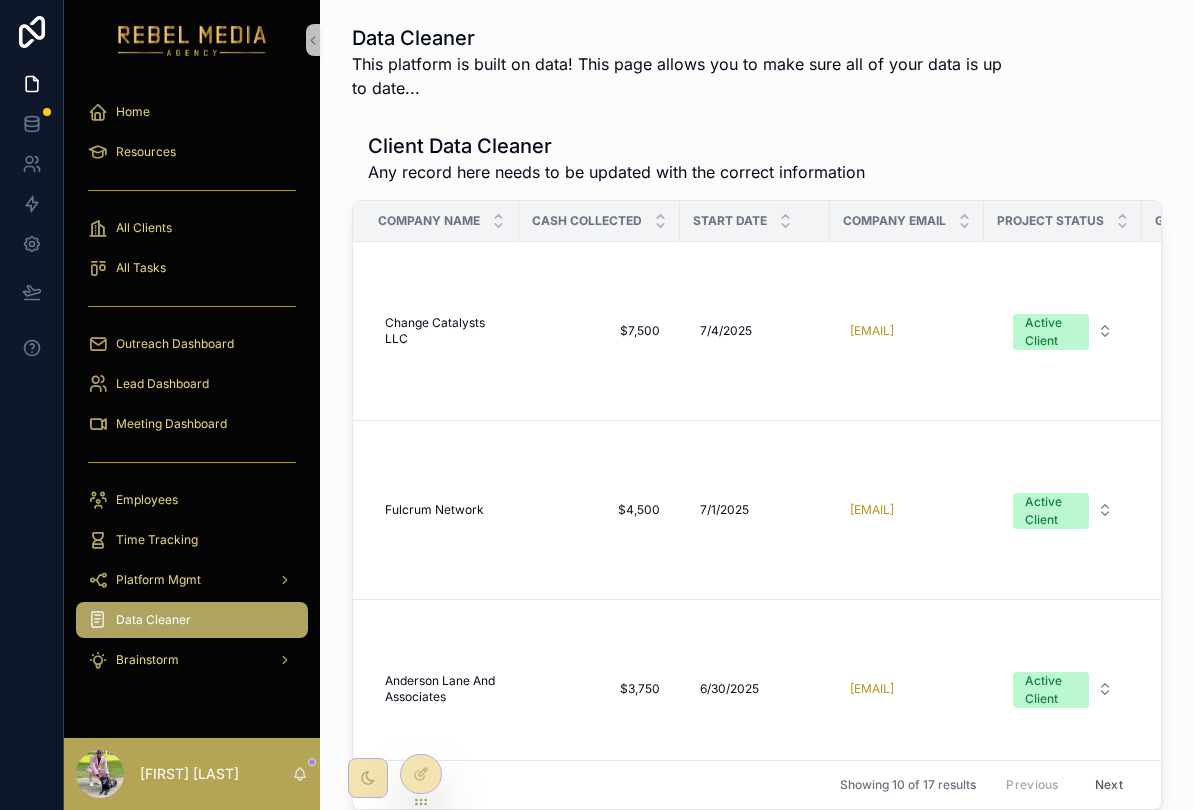 scroll, scrollTop: 0, scrollLeft: 0, axis: both 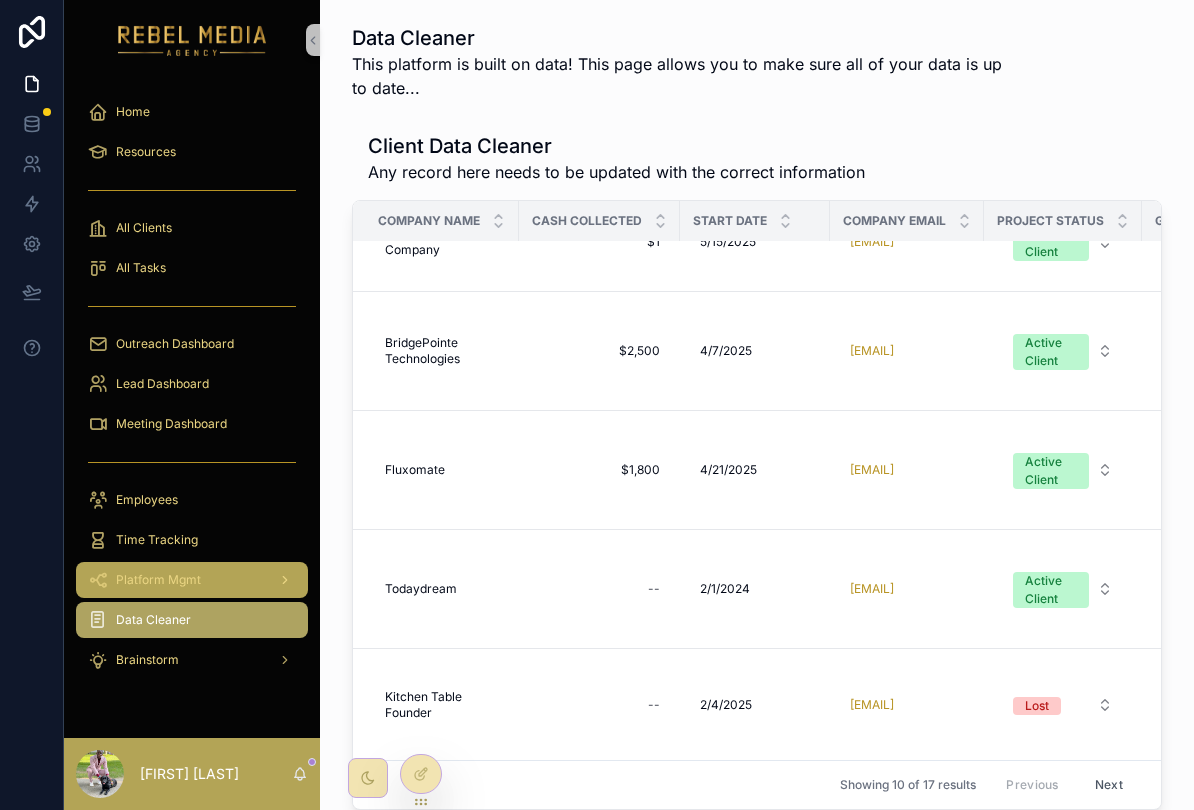 click on "Platform Mgmt" at bounding box center [192, 580] 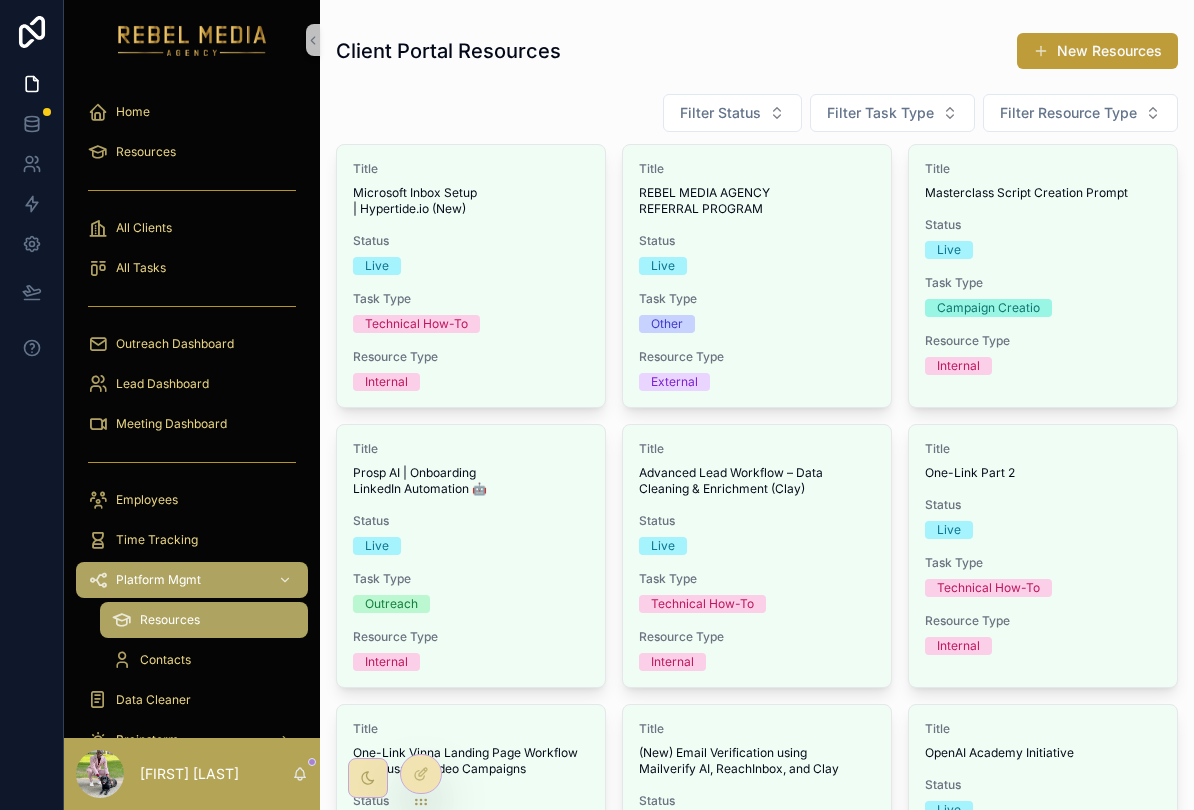 click on "New Resources" at bounding box center (1097, 51) 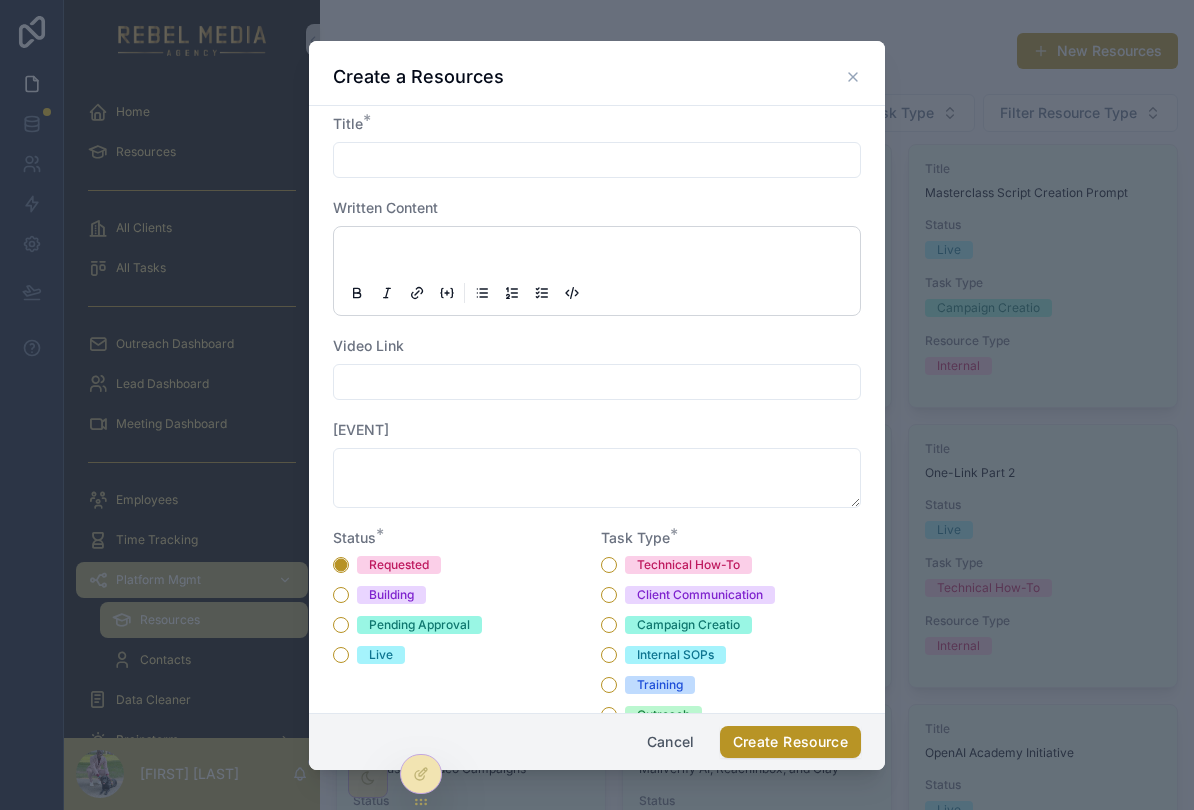 click at bounding box center [597, 160] 